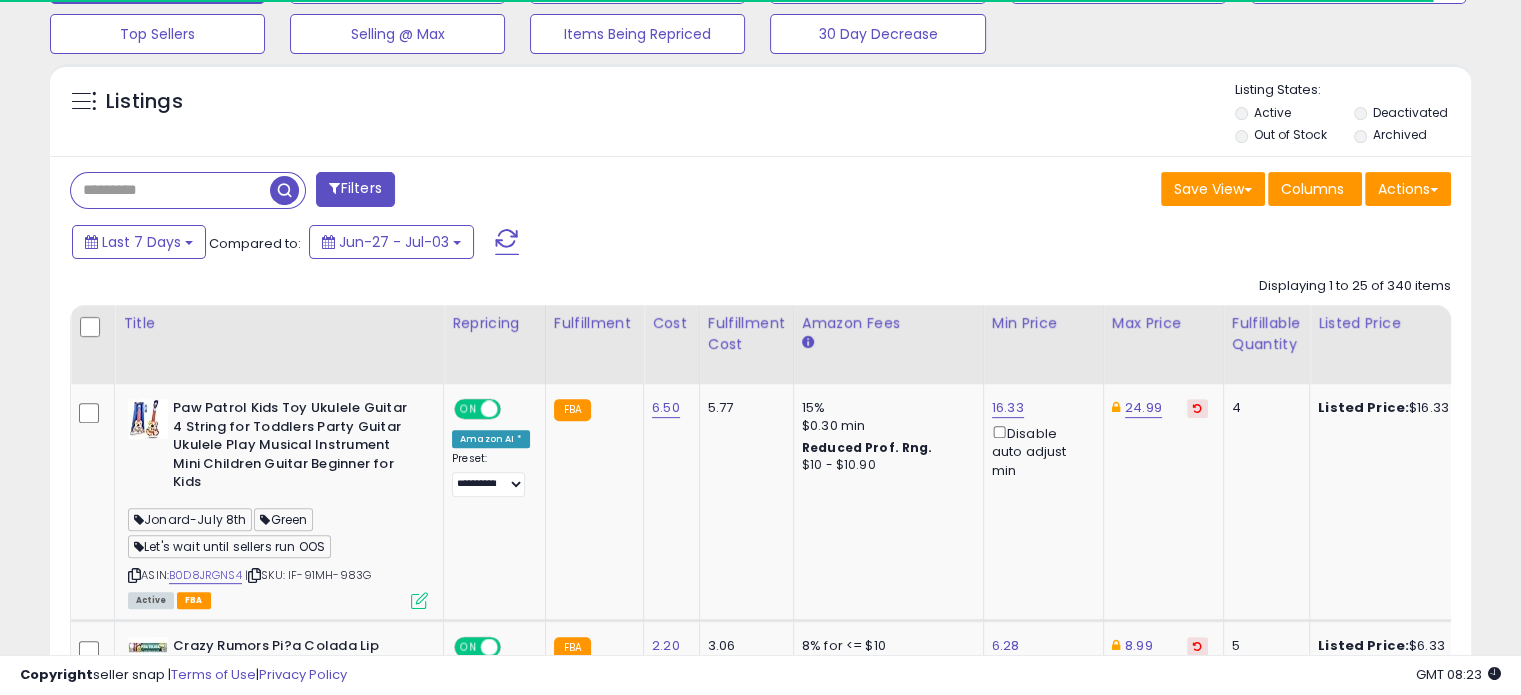 scroll, scrollTop: 666, scrollLeft: 0, axis: vertical 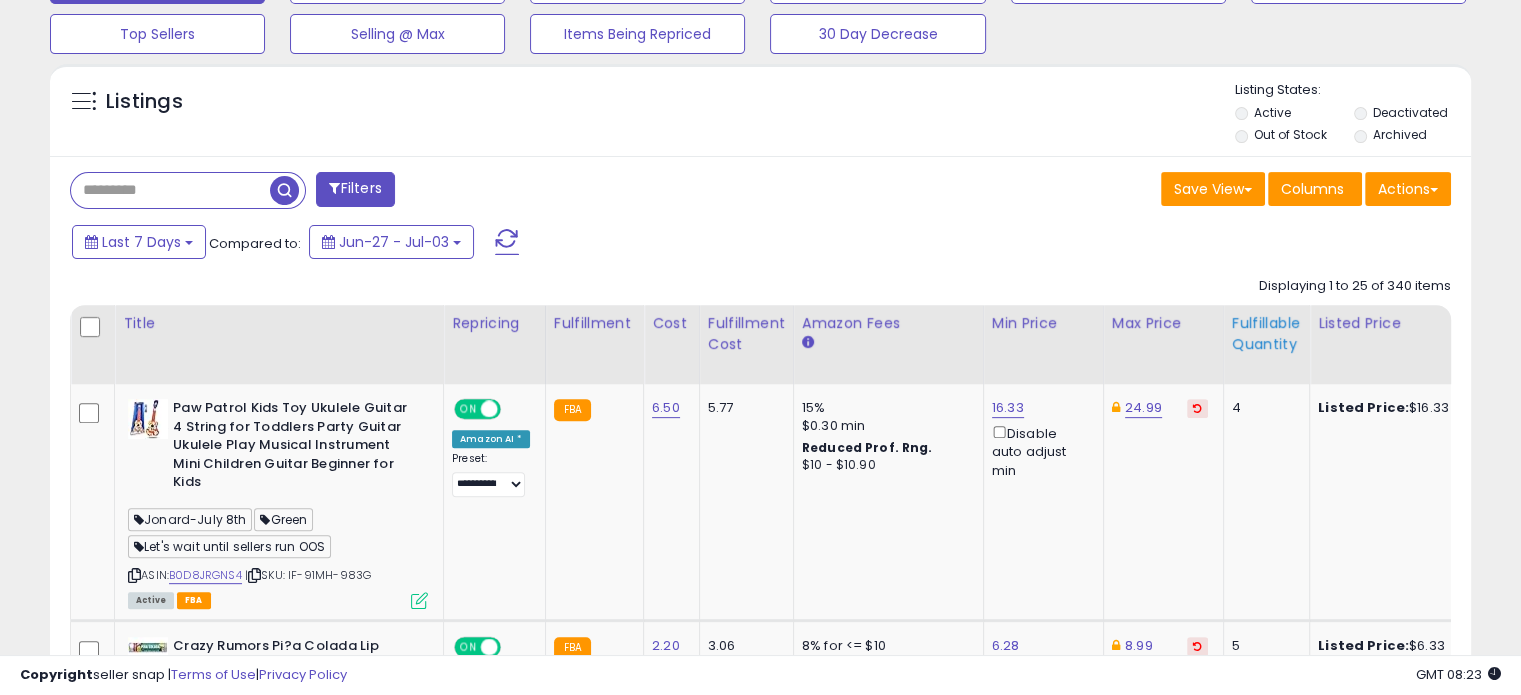 click on "Fulfillable Quantity" at bounding box center [1266, 334] 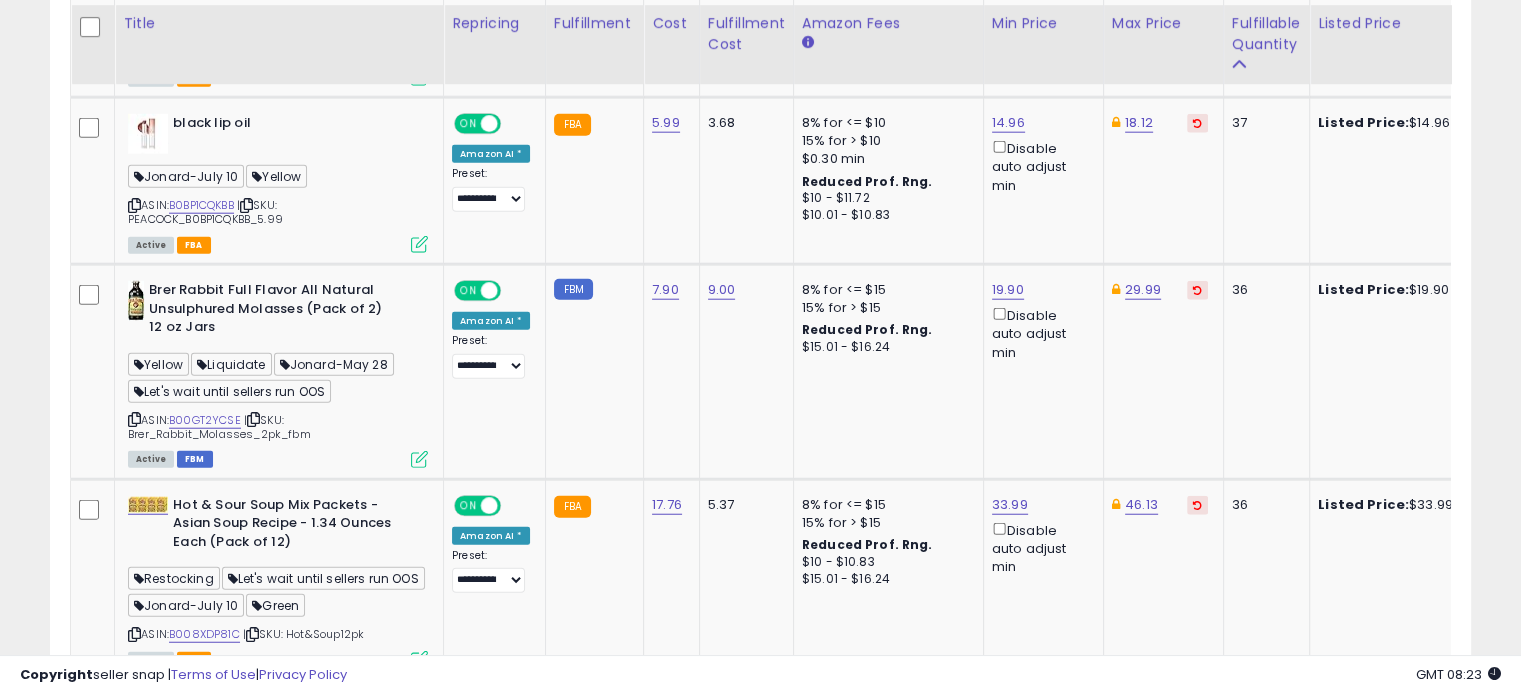 scroll, scrollTop: 5733, scrollLeft: 0, axis: vertical 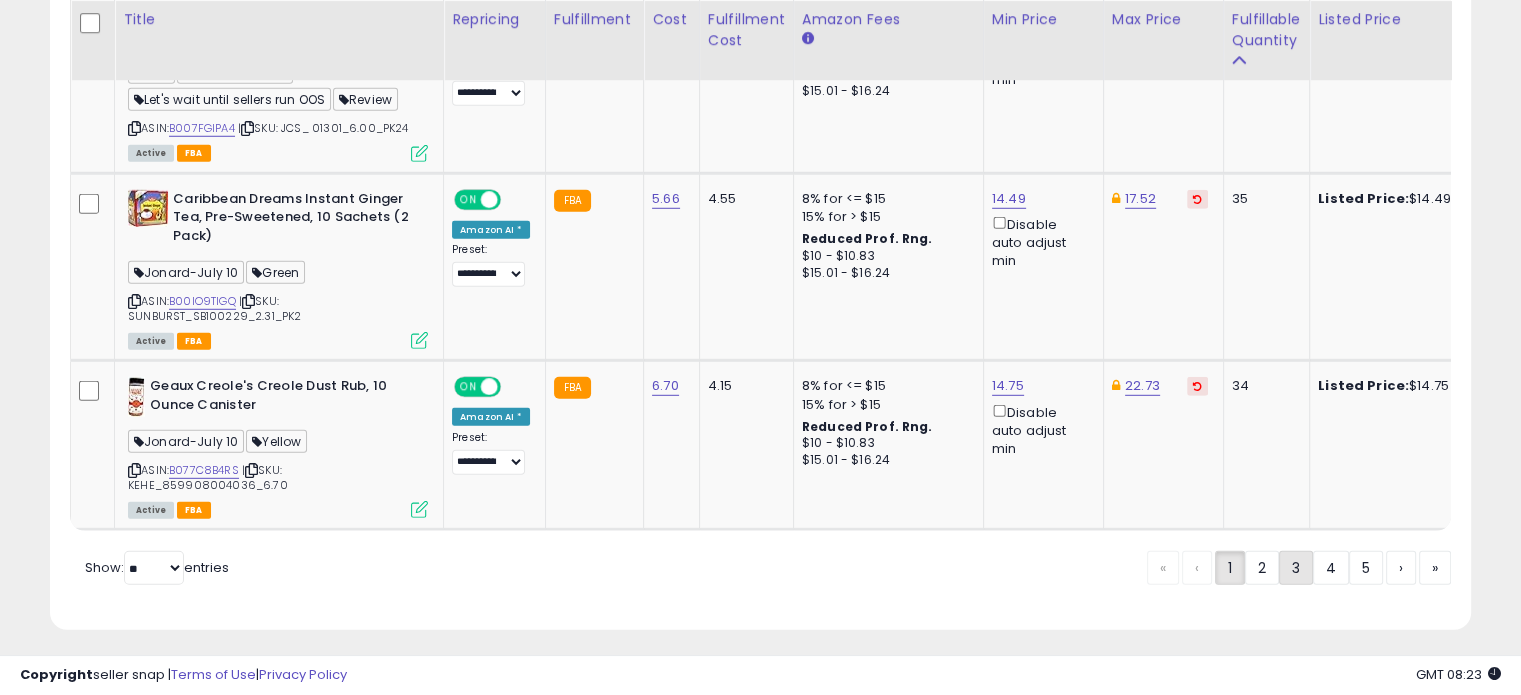 click on "3" 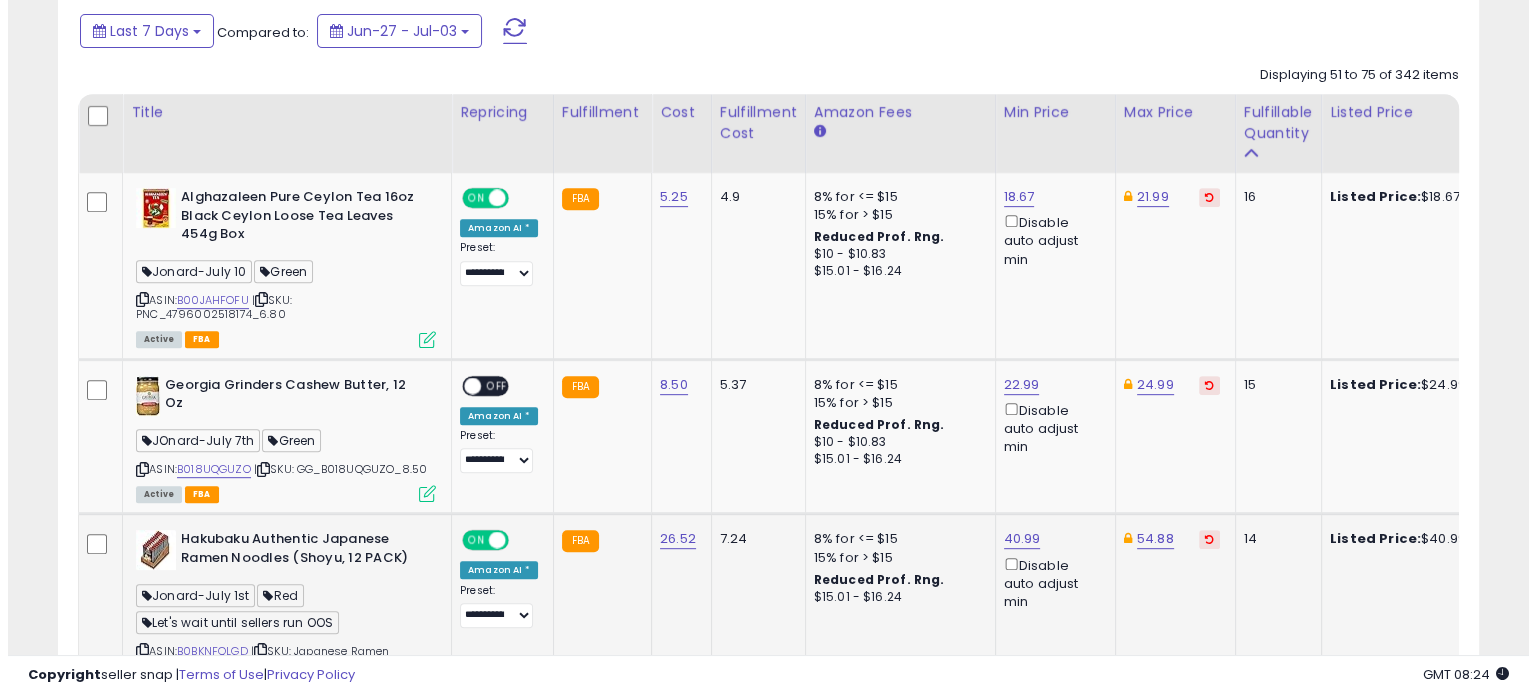 scroll, scrollTop: 1044, scrollLeft: 0, axis: vertical 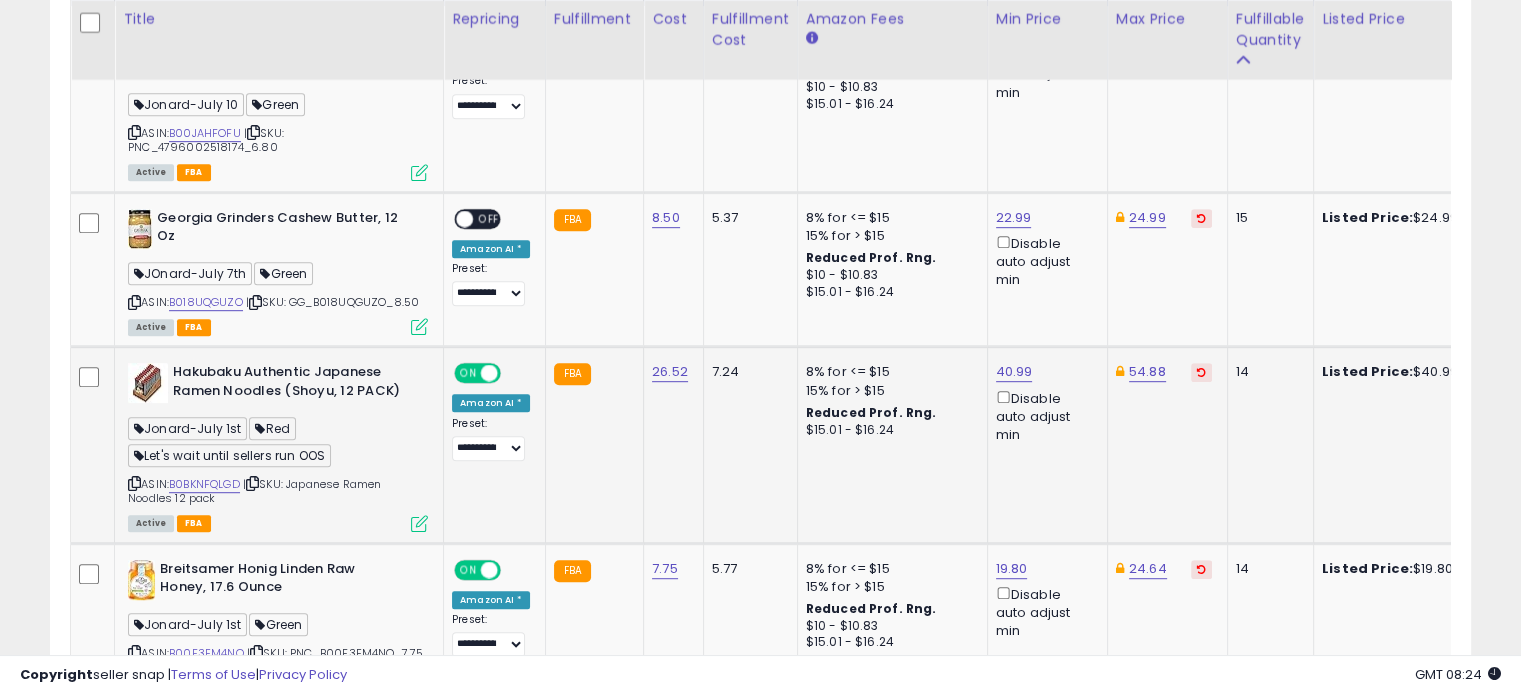 click at bounding box center [419, 523] 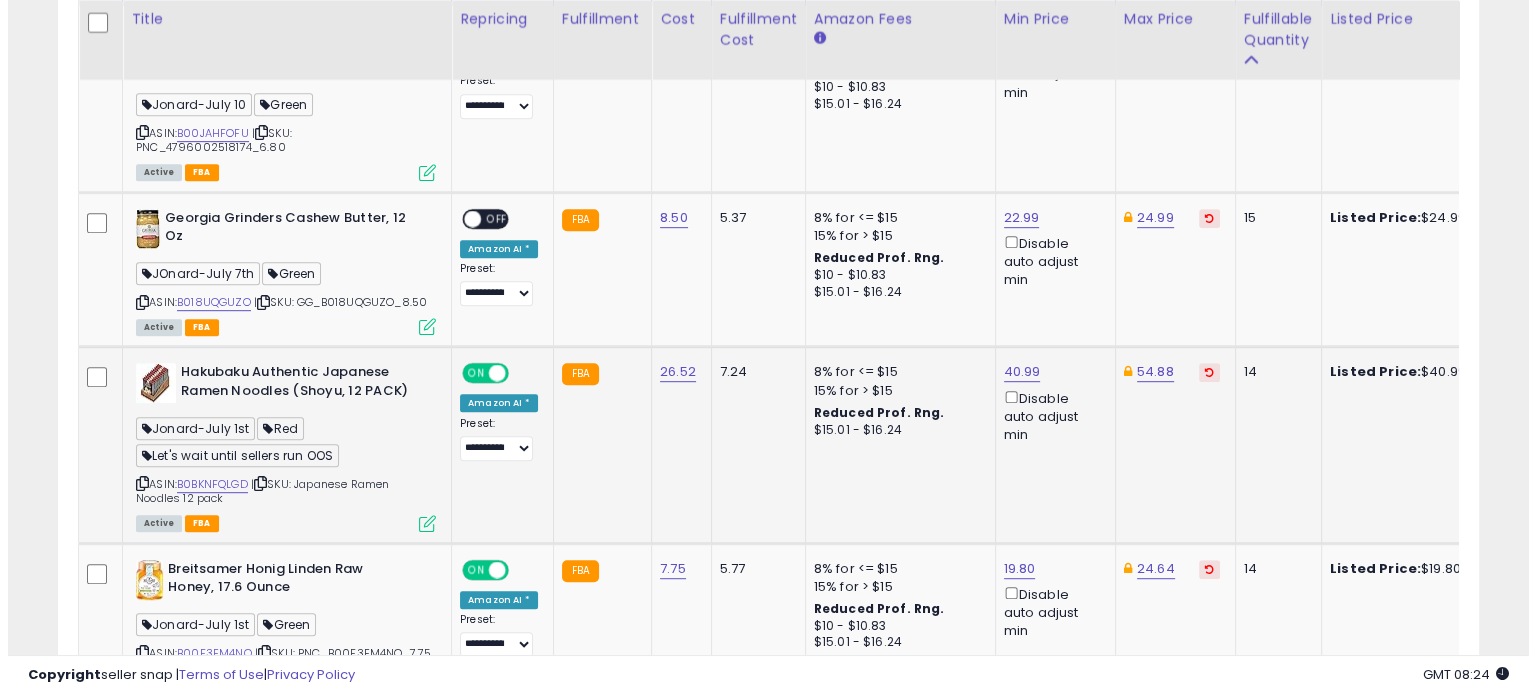 scroll, scrollTop: 999589, scrollLeft: 999168, axis: both 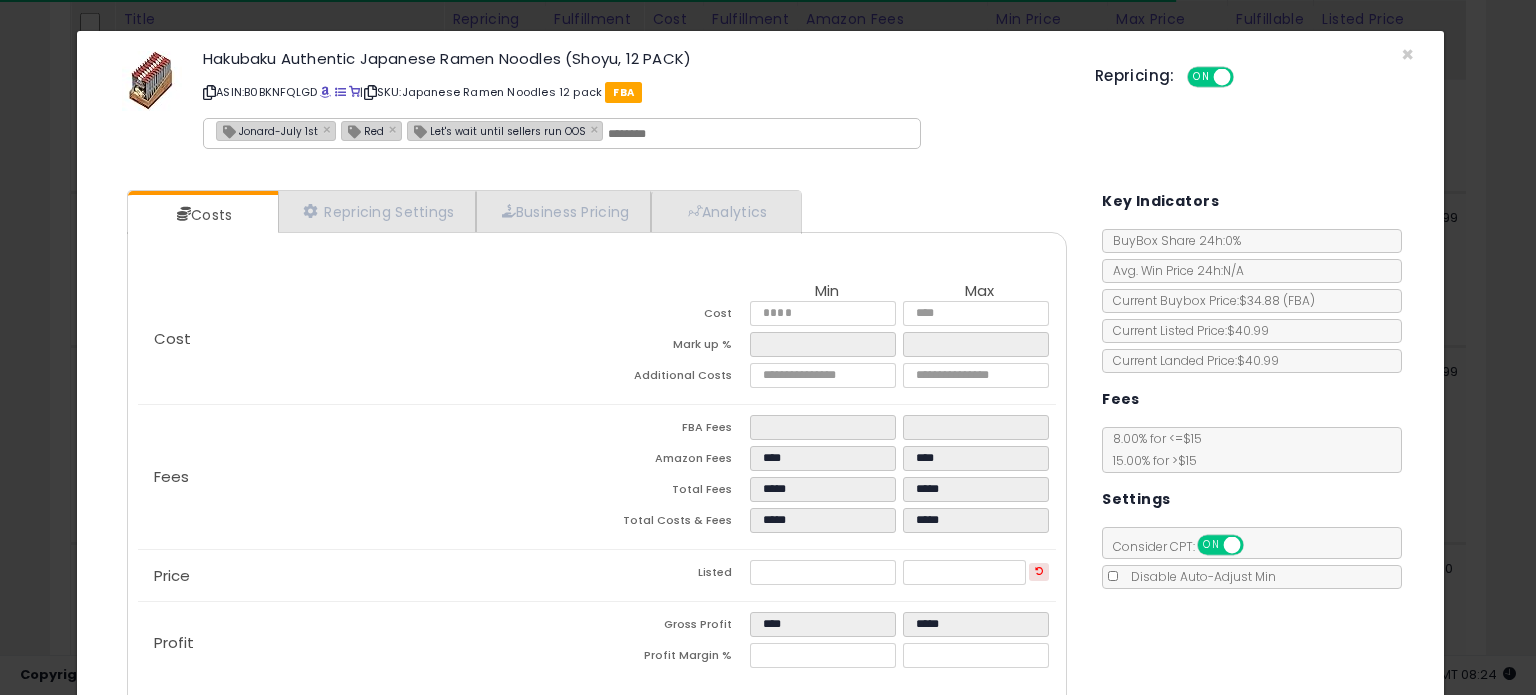 click on "Jonard-July 1st" at bounding box center (267, 130) 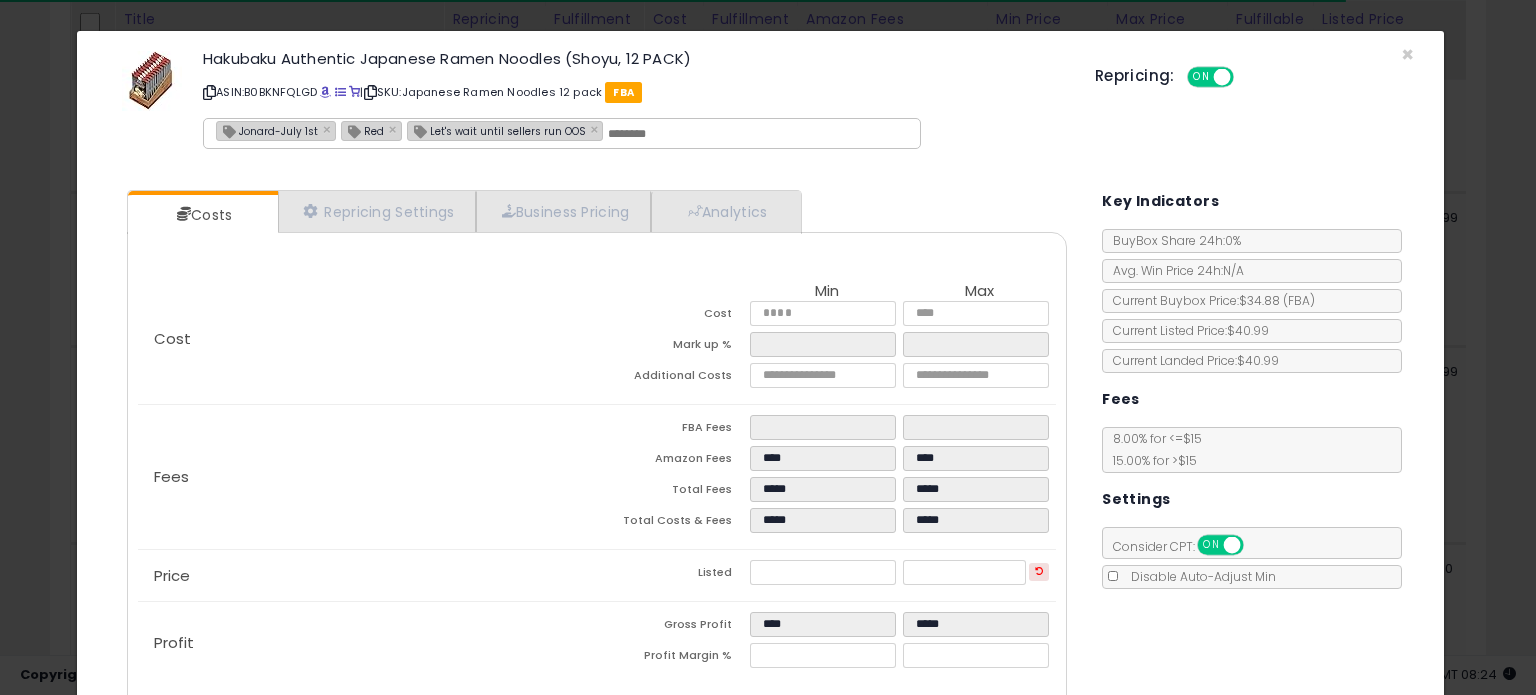 click on "Jonard-July 1st" at bounding box center [267, 130] 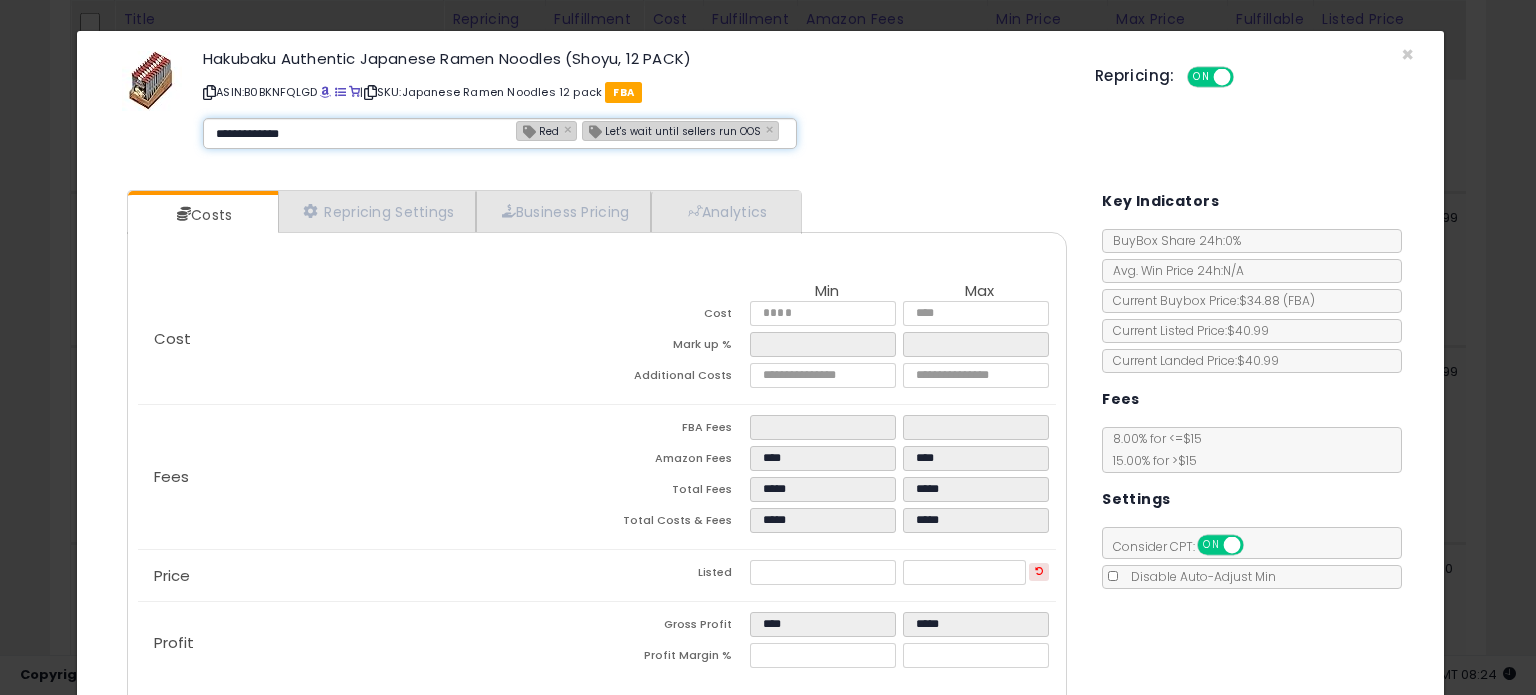 type on "**********" 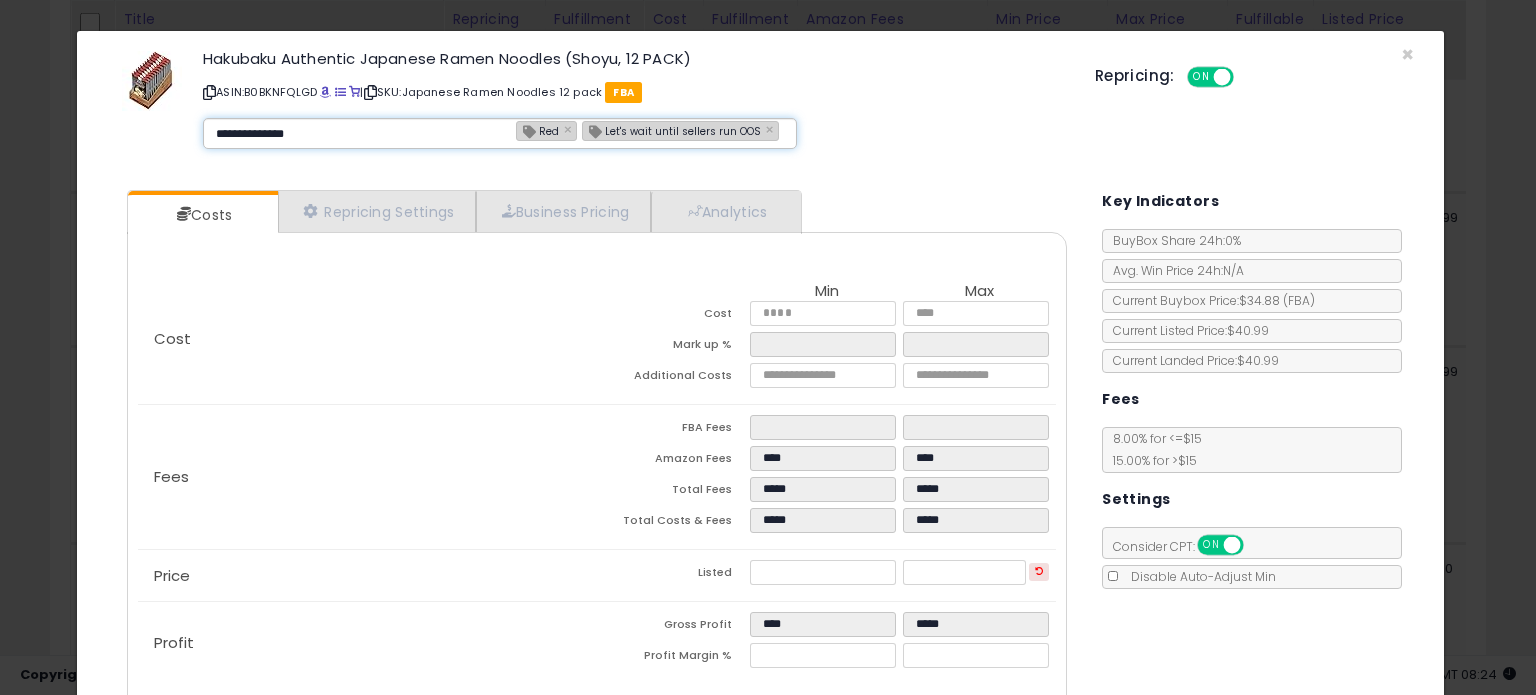 type 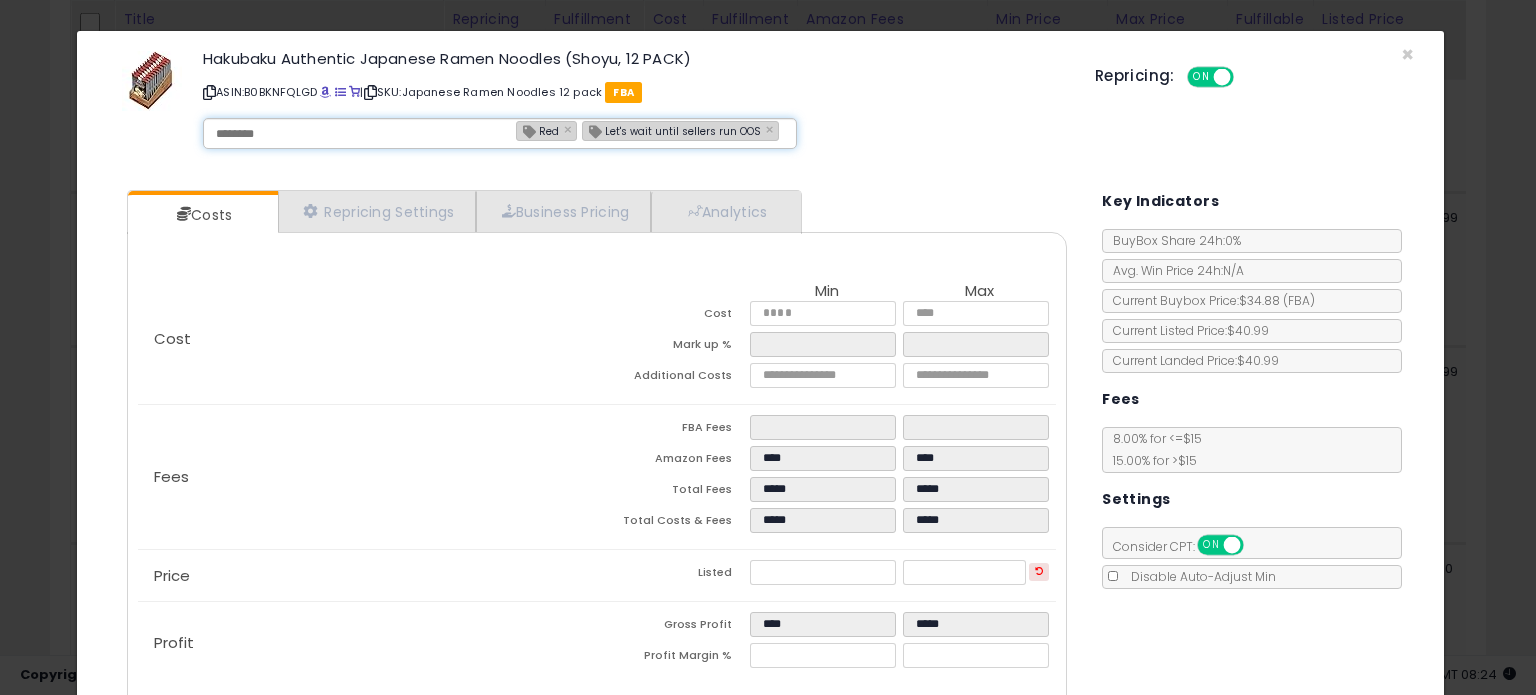 type on "**********" 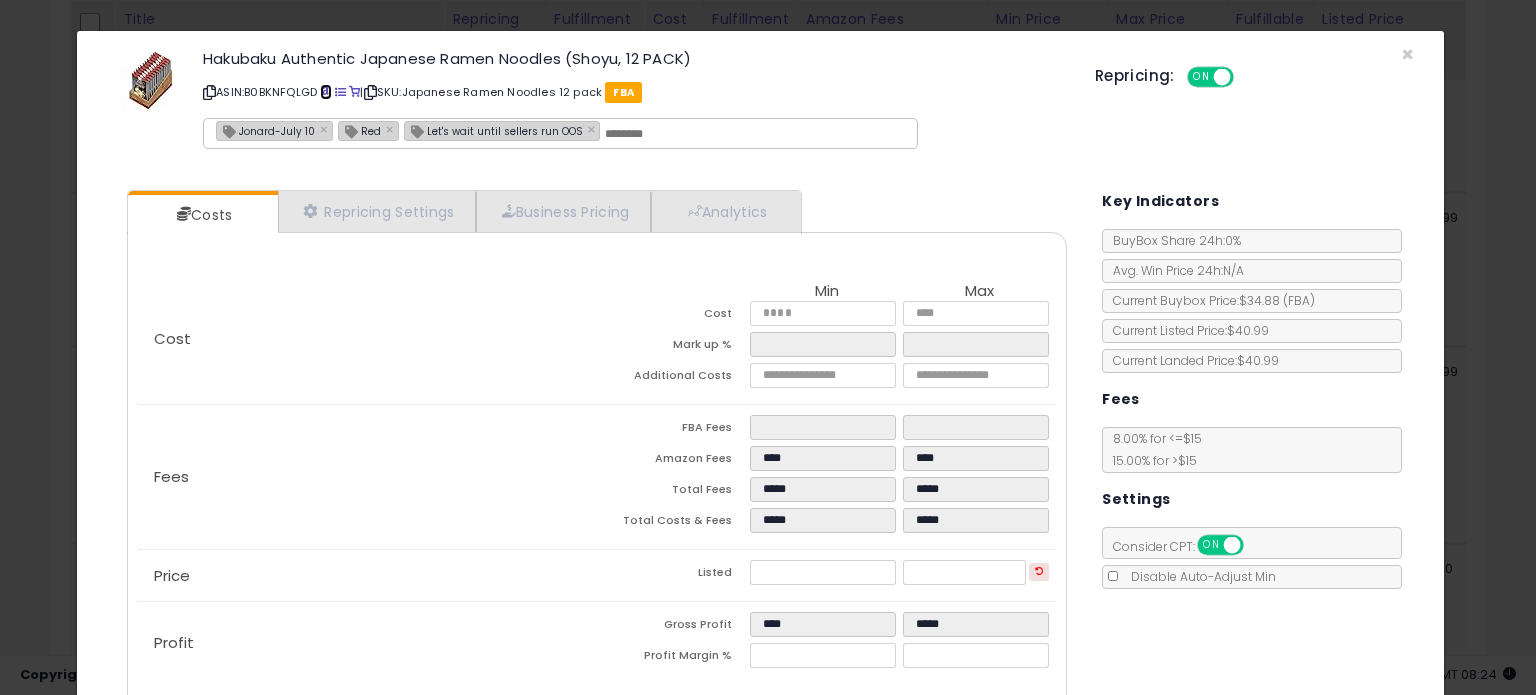 click at bounding box center (325, 92) 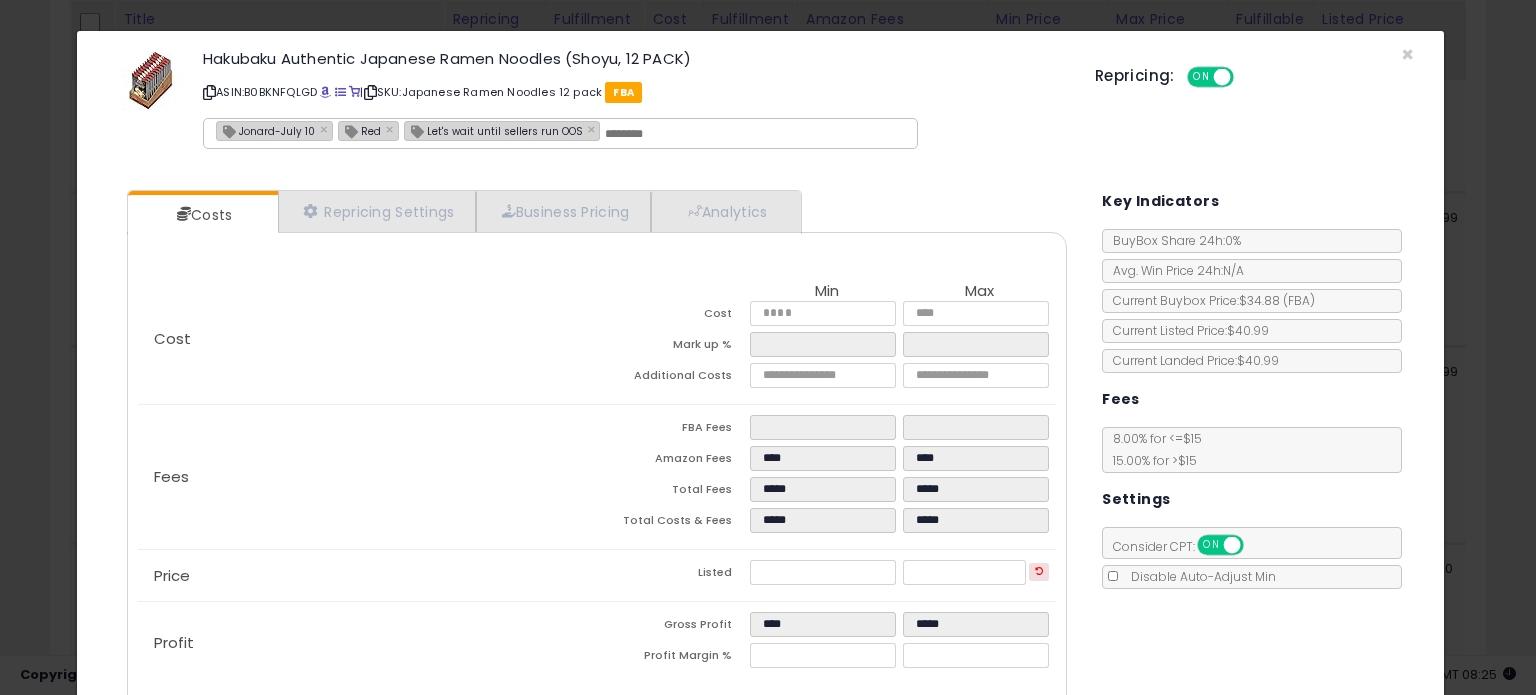 click on "Jonard-July 10" at bounding box center (266, 130) 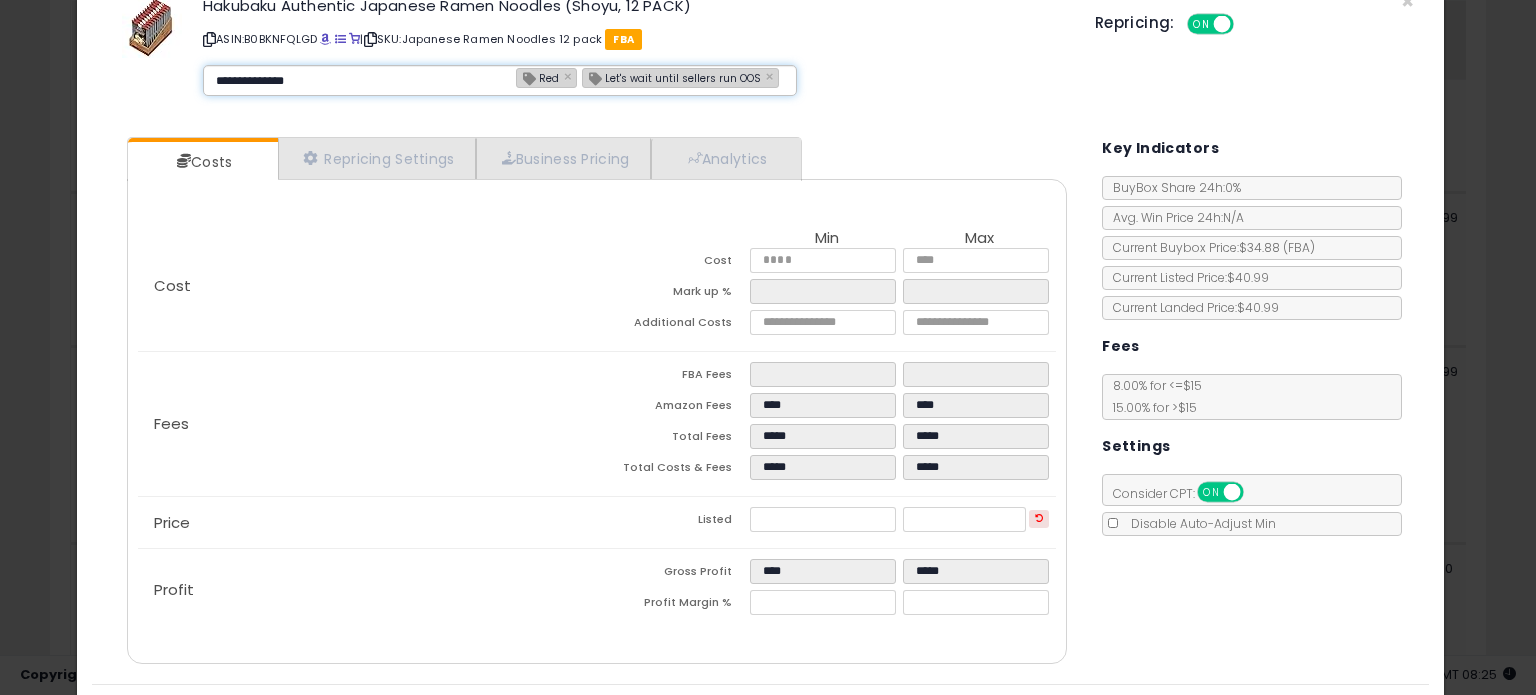 scroll, scrollTop: 105, scrollLeft: 0, axis: vertical 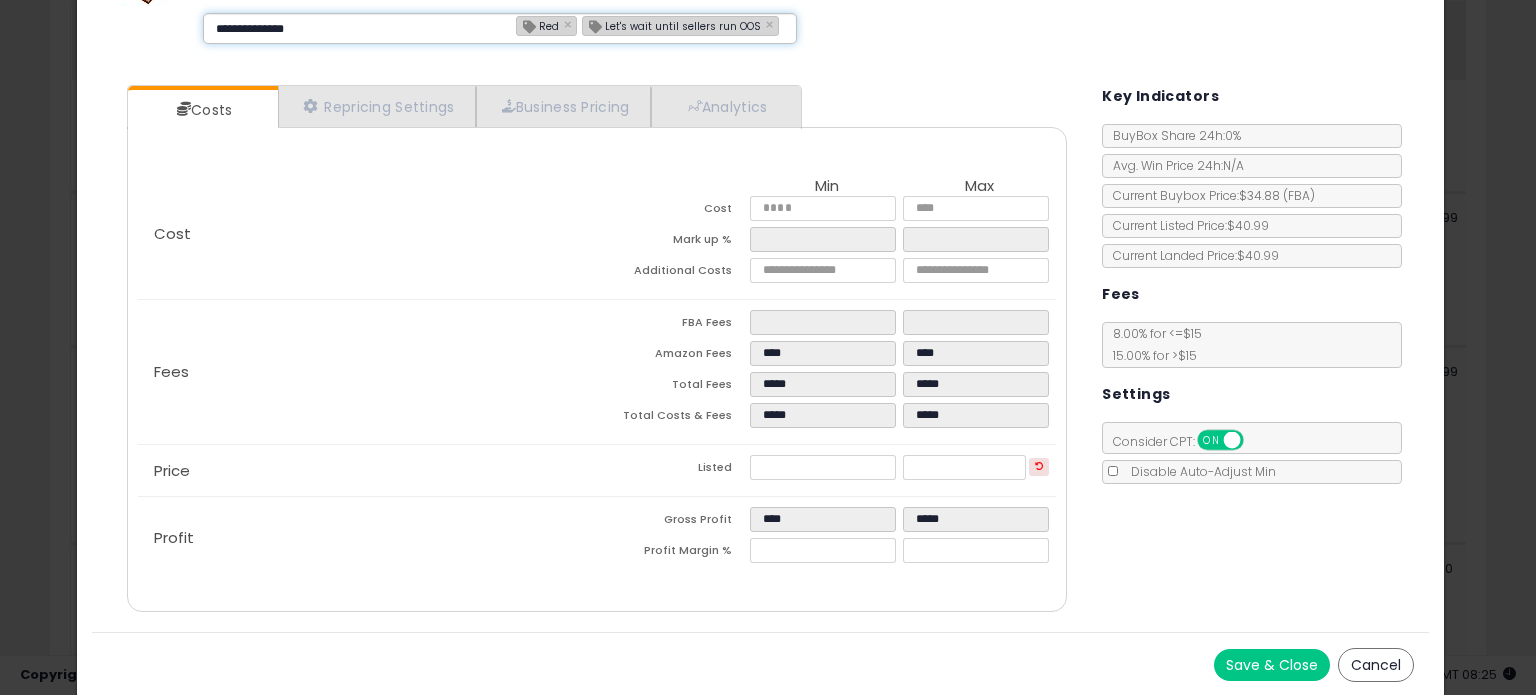 type 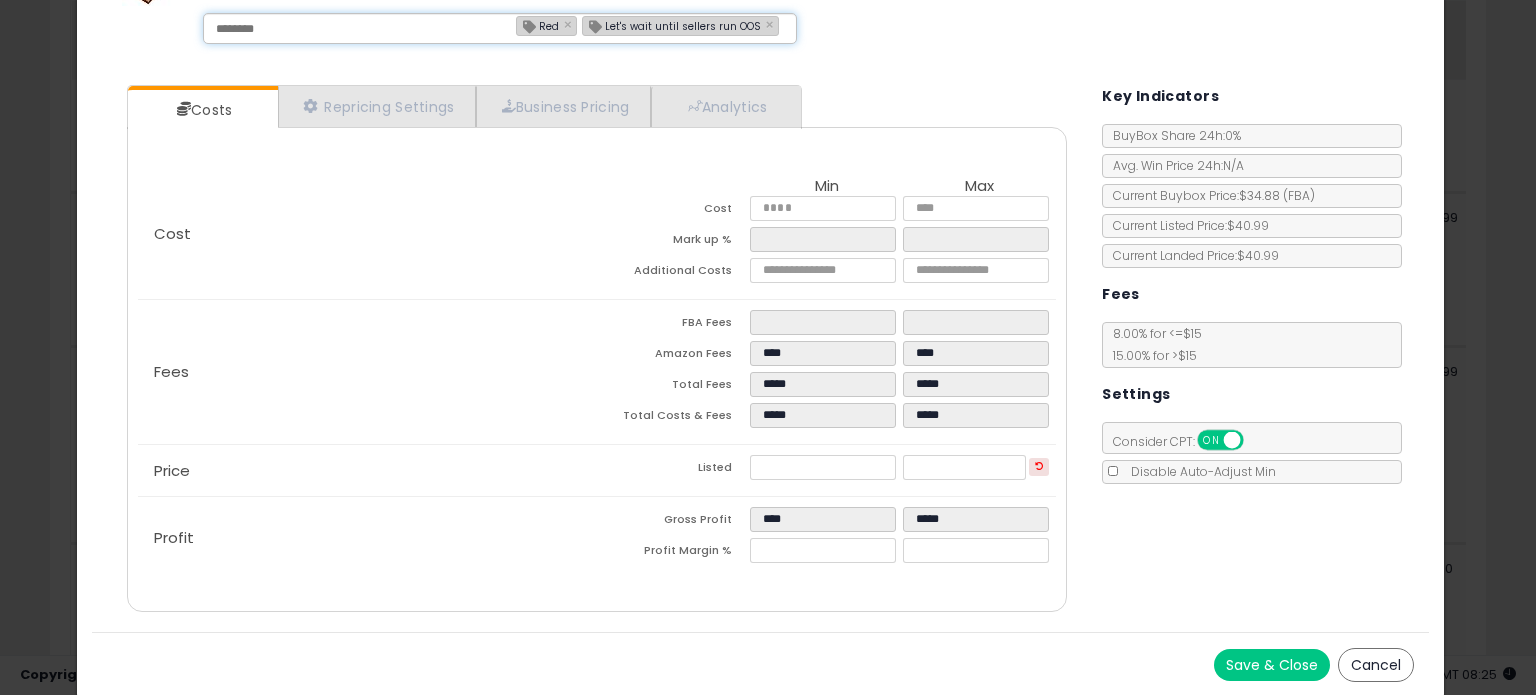 drag, startPoint x: 1240, startPoint y: 656, endPoint x: 1168, endPoint y: 640, distance: 73.756355 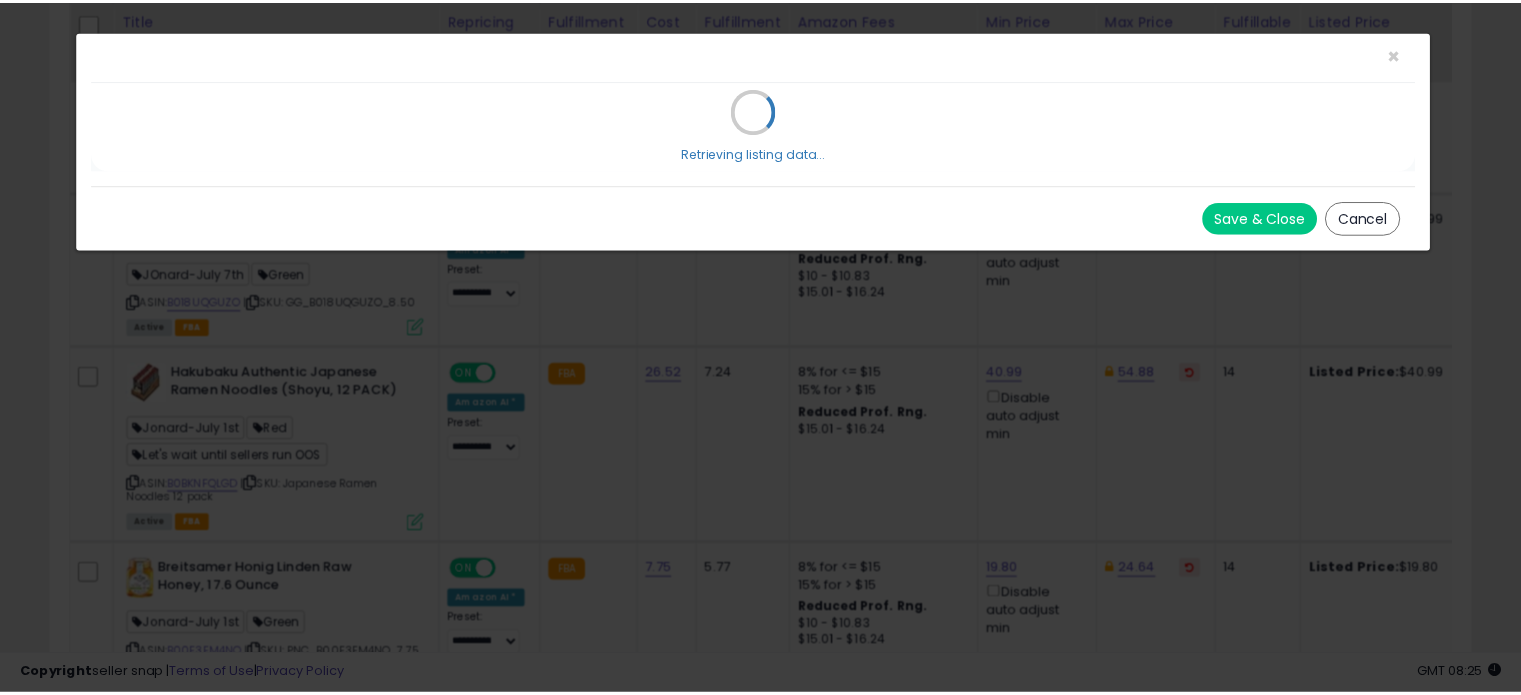 scroll, scrollTop: 0, scrollLeft: 0, axis: both 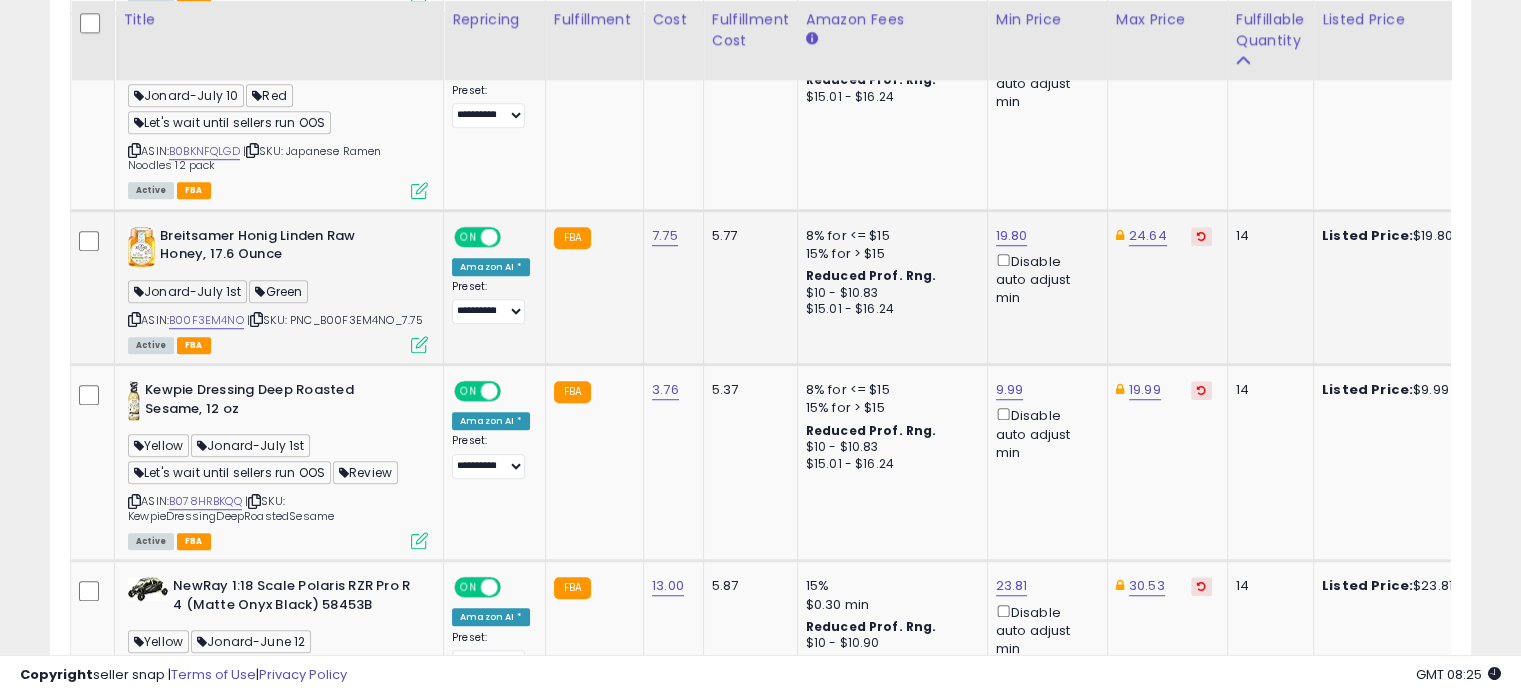 click at bounding box center [419, 344] 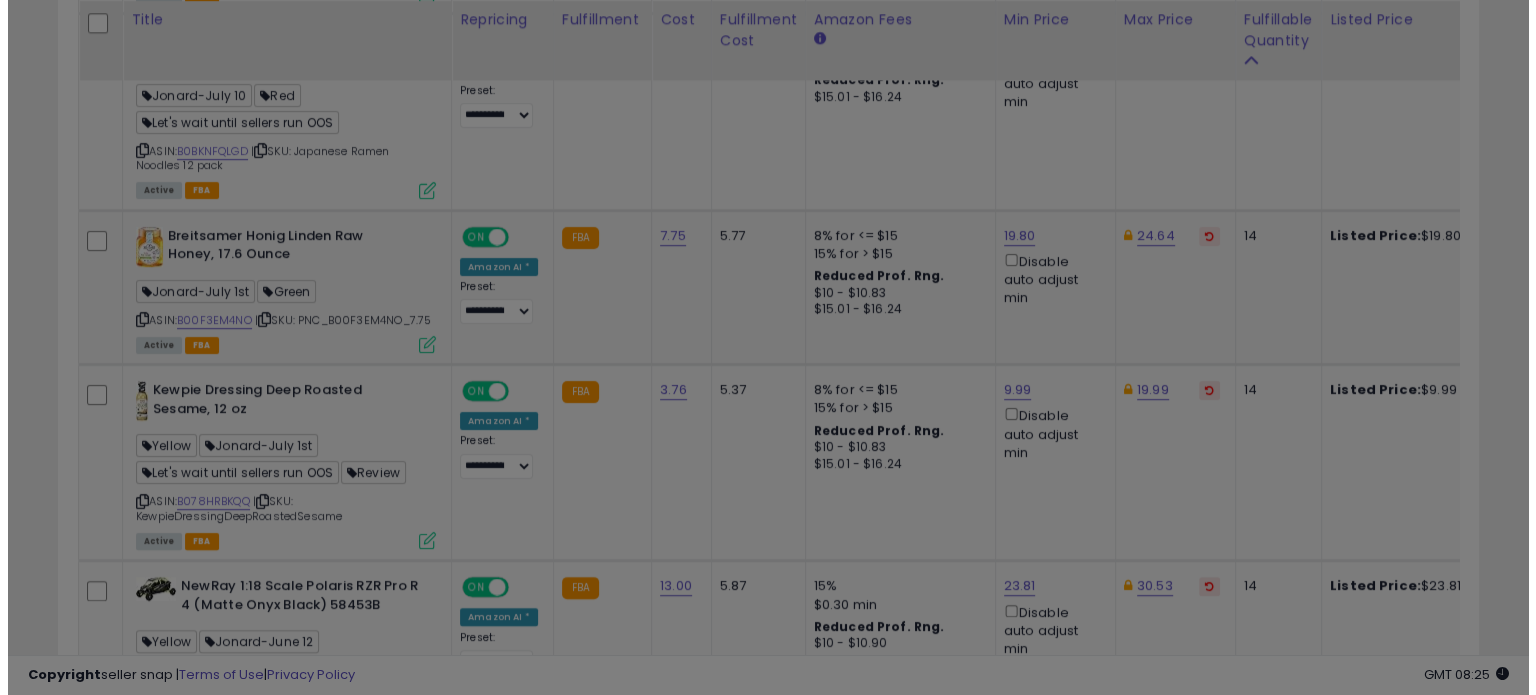 scroll, scrollTop: 999589, scrollLeft: 999168, axis: both 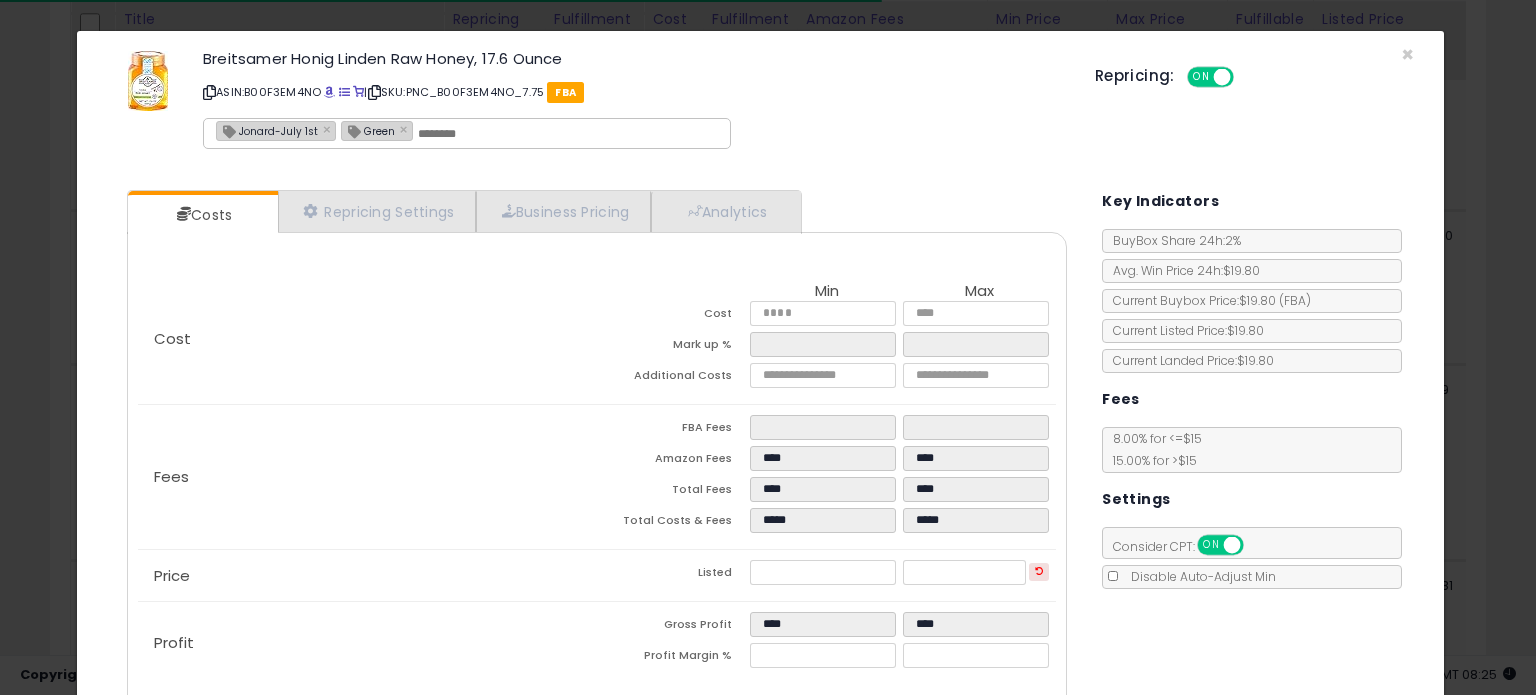 click on "Jonard-July 1st" at bounding box center [267, 130] 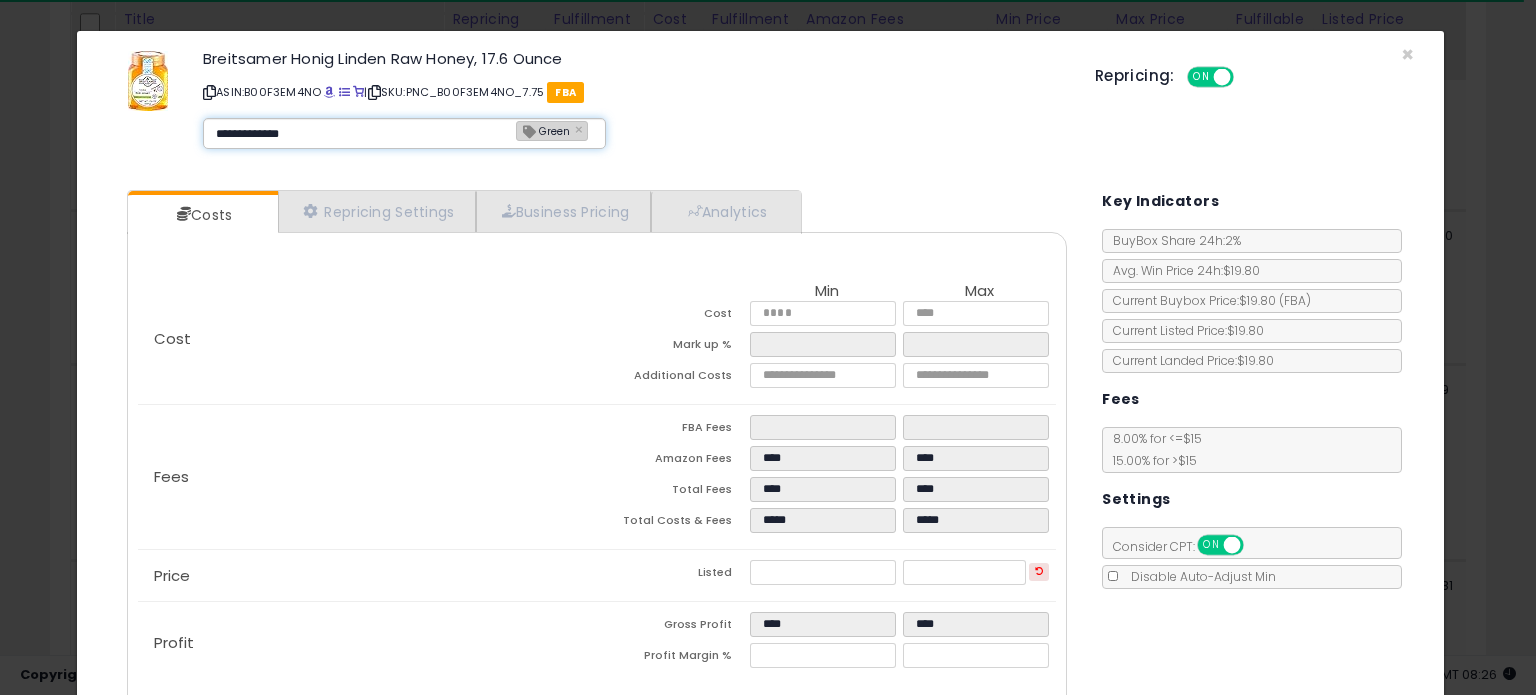 type on "**********" 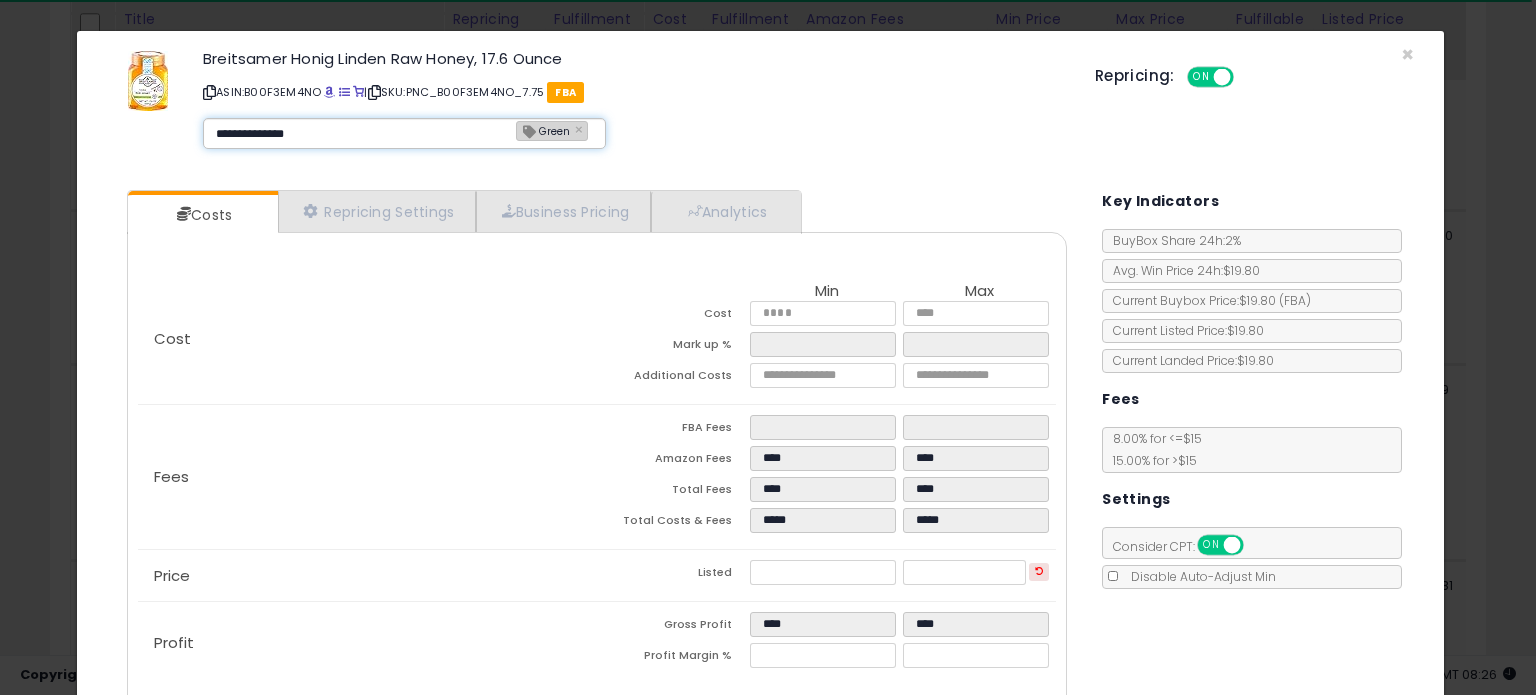 type 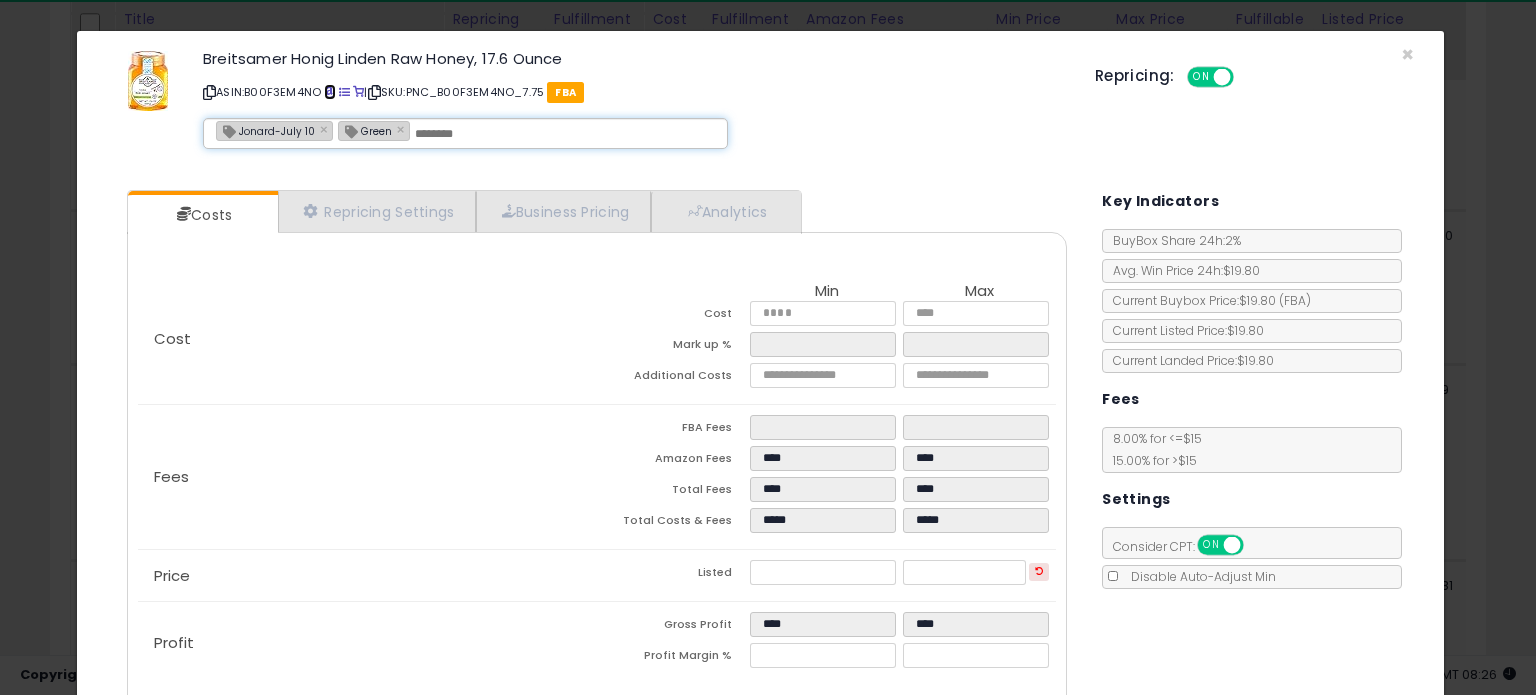 click at bounding box center [329, 92] 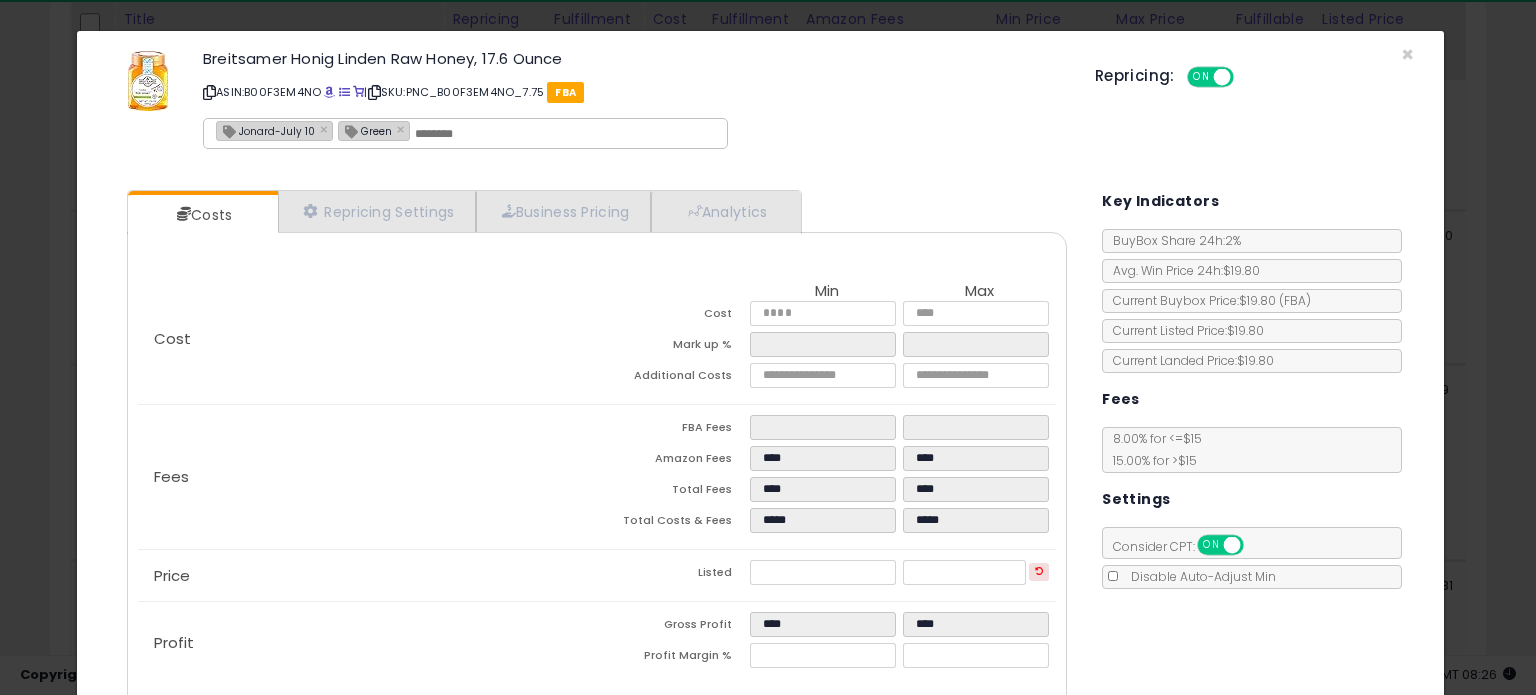 scroll, scrollTop: 105, scrollLeft: 0, axis: vertical 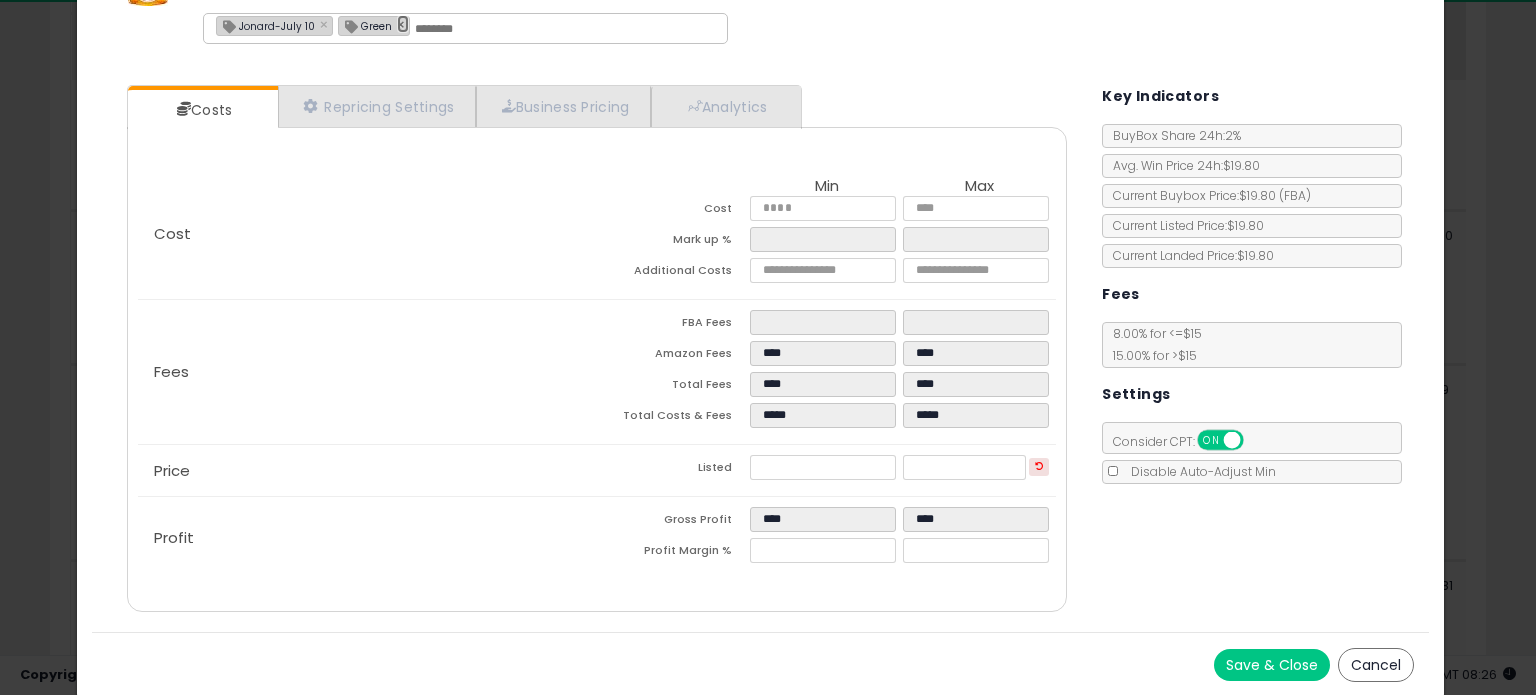 click on "×" at bounding box center [403, 24] 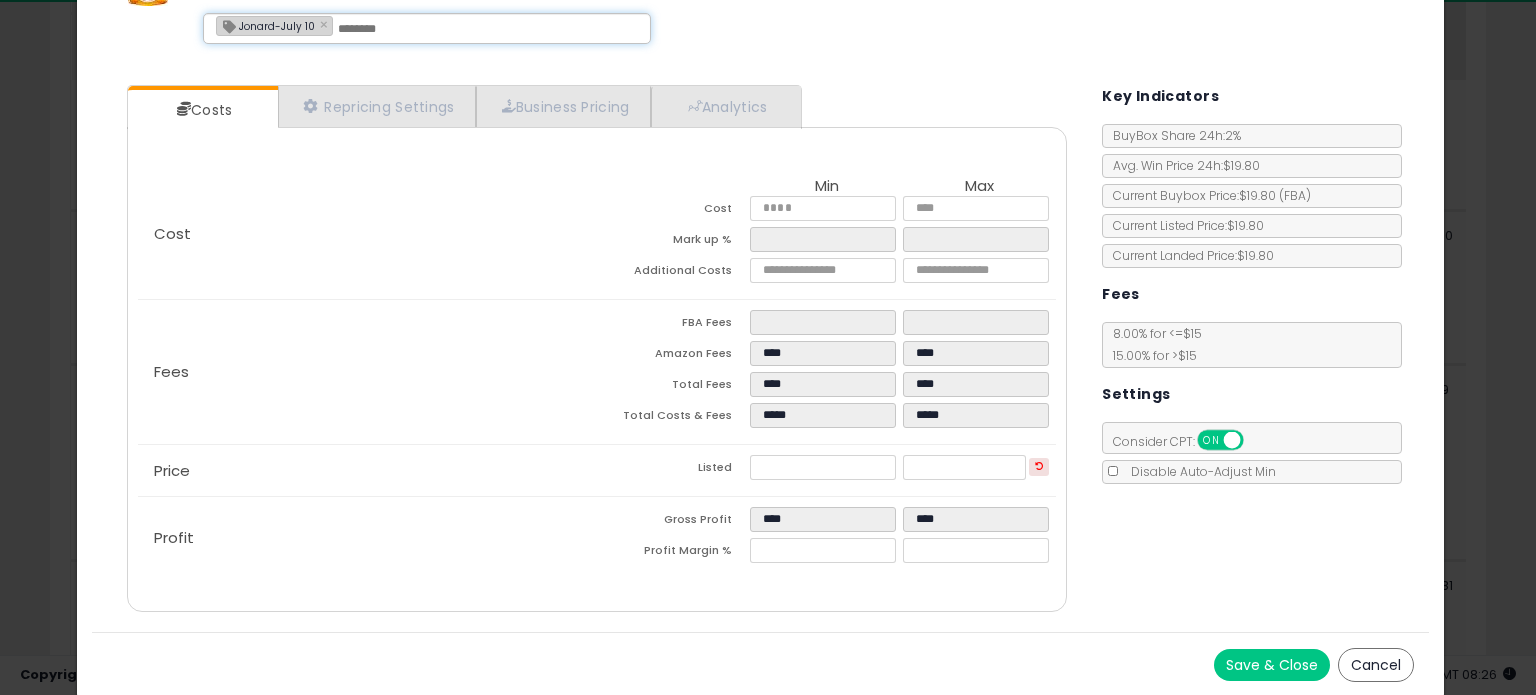 type on "**********" 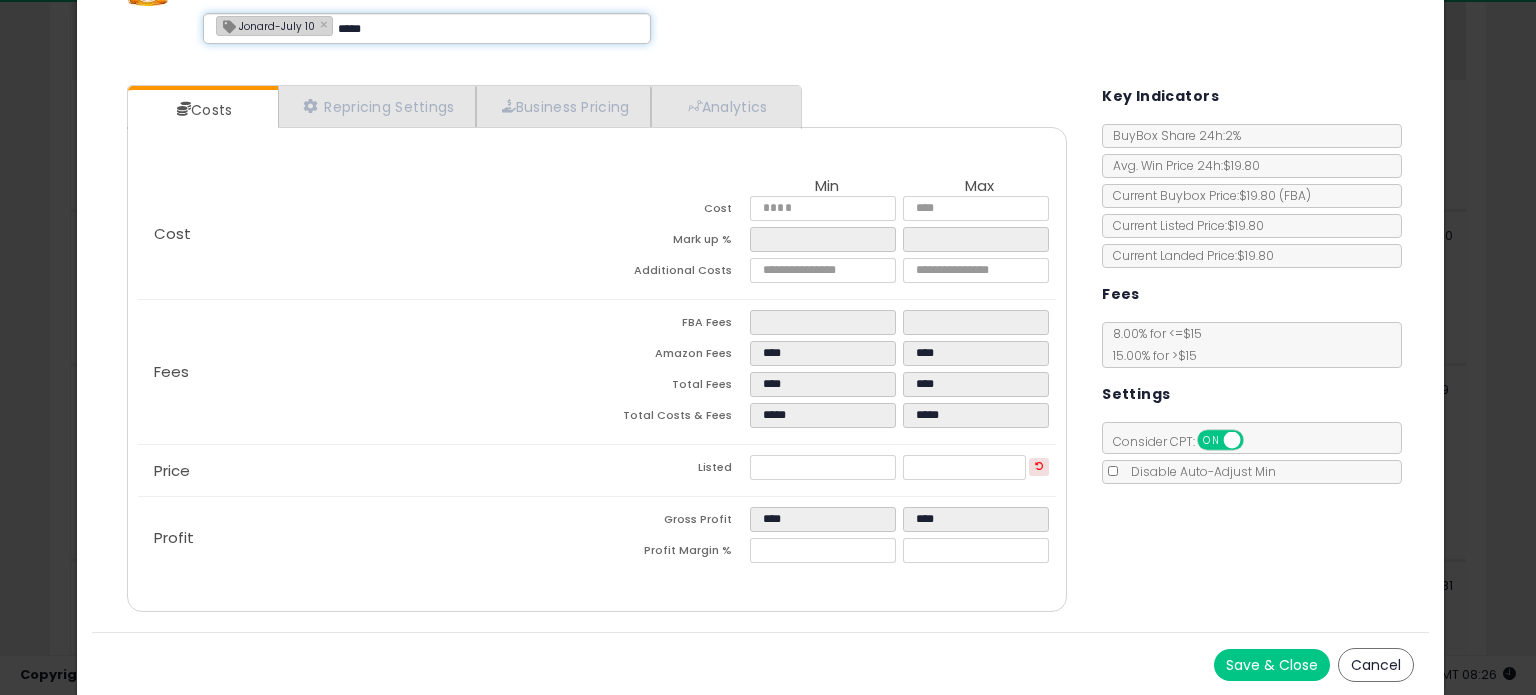 type on "******" 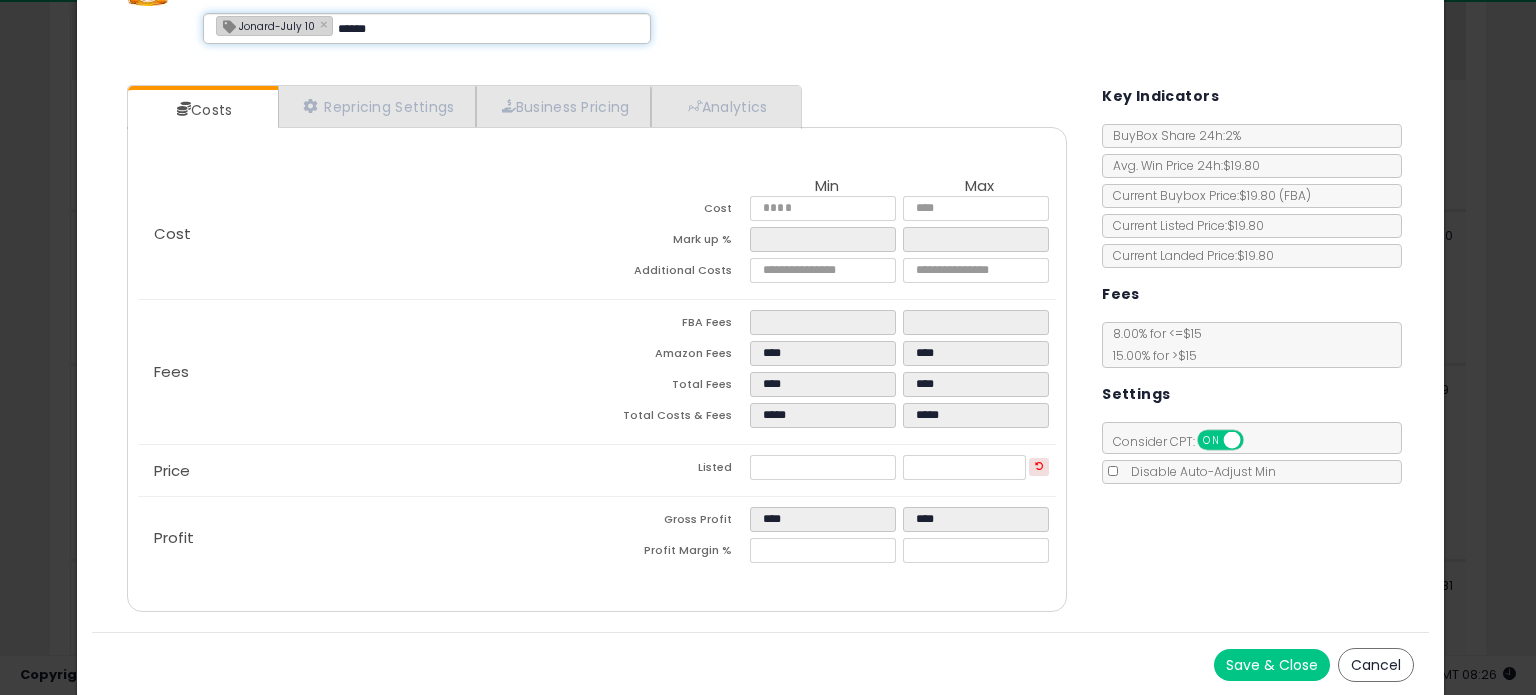 type 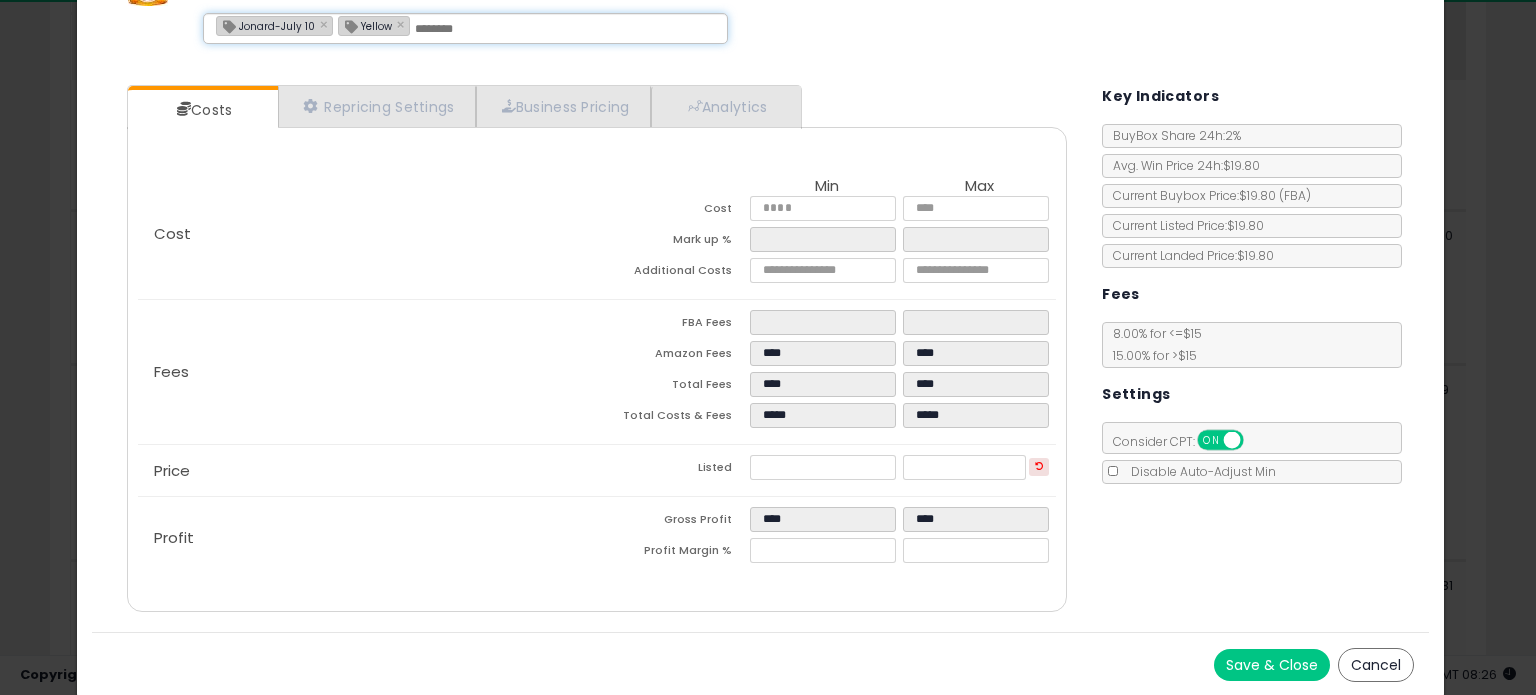 type on "**********" 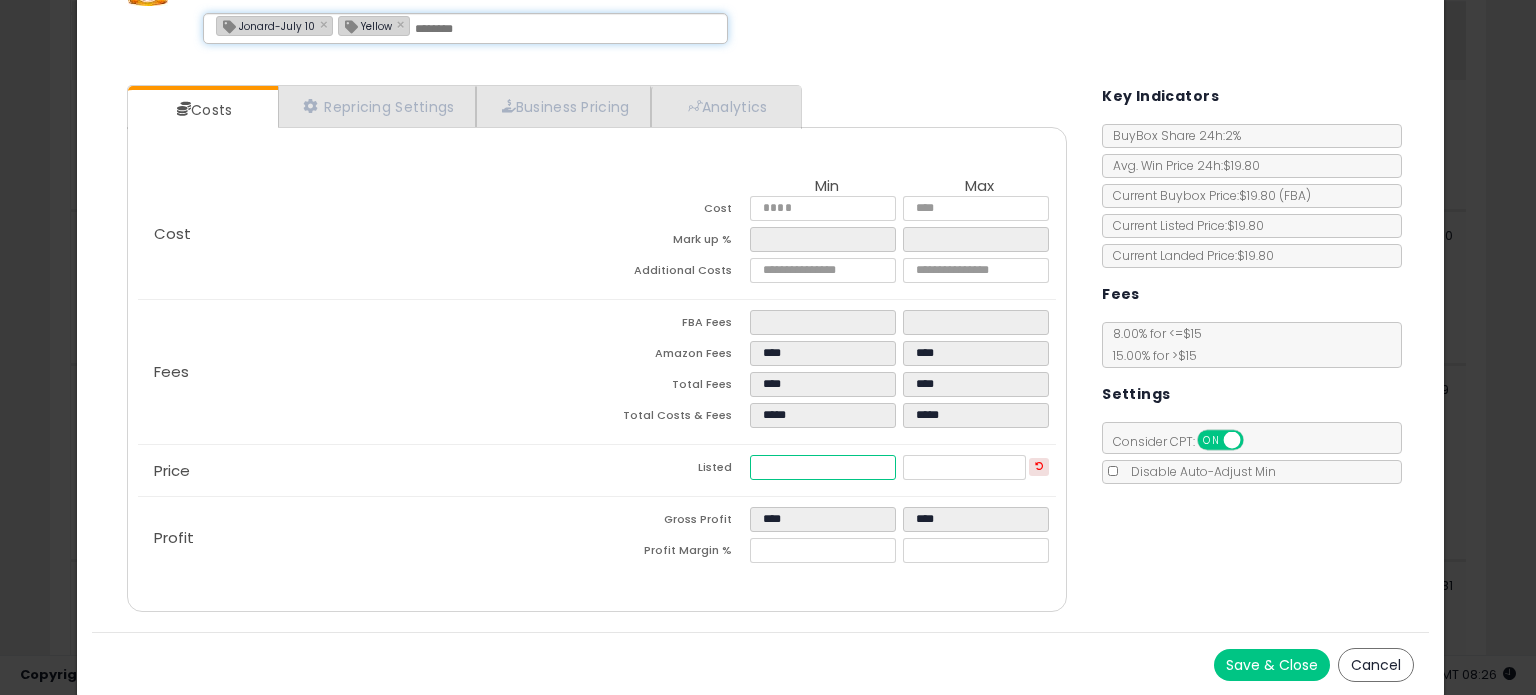 click on "*****" at bounding box center (822, 467) 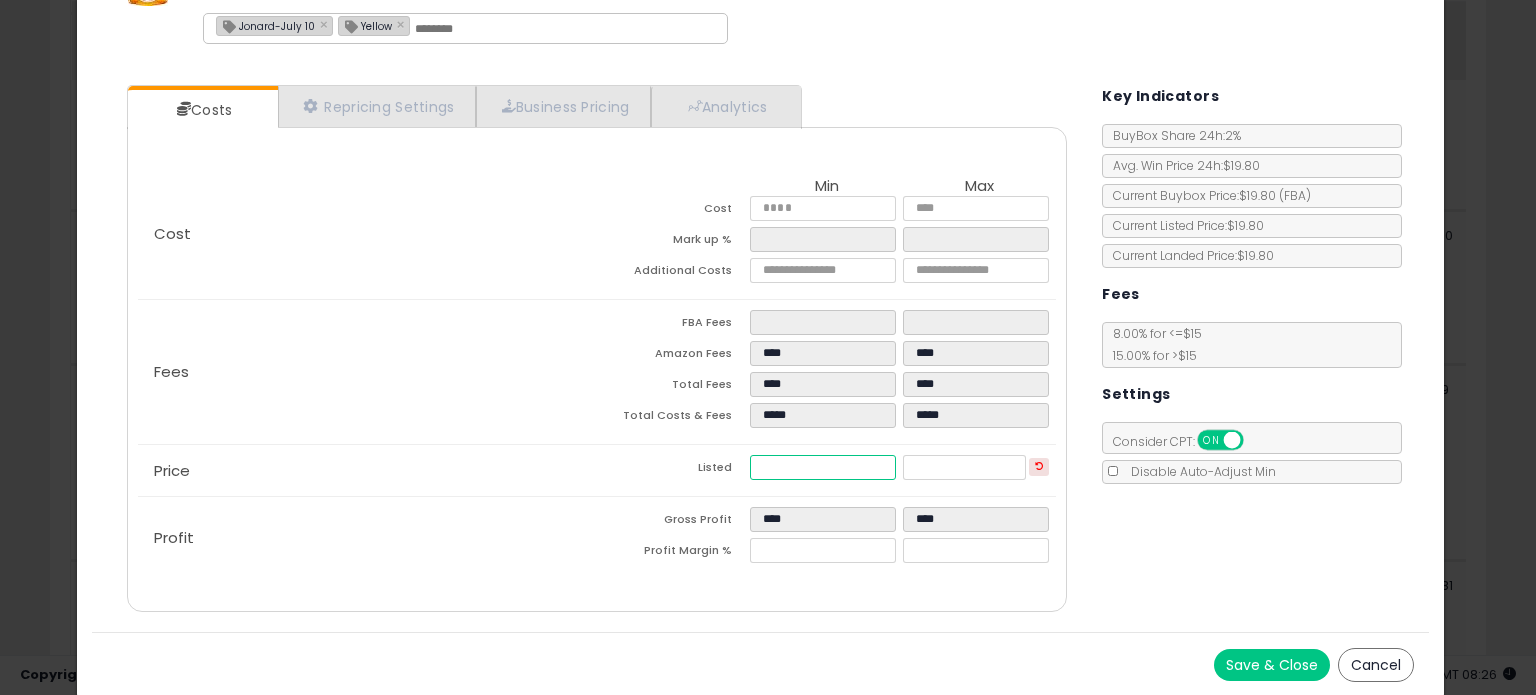type on "****" 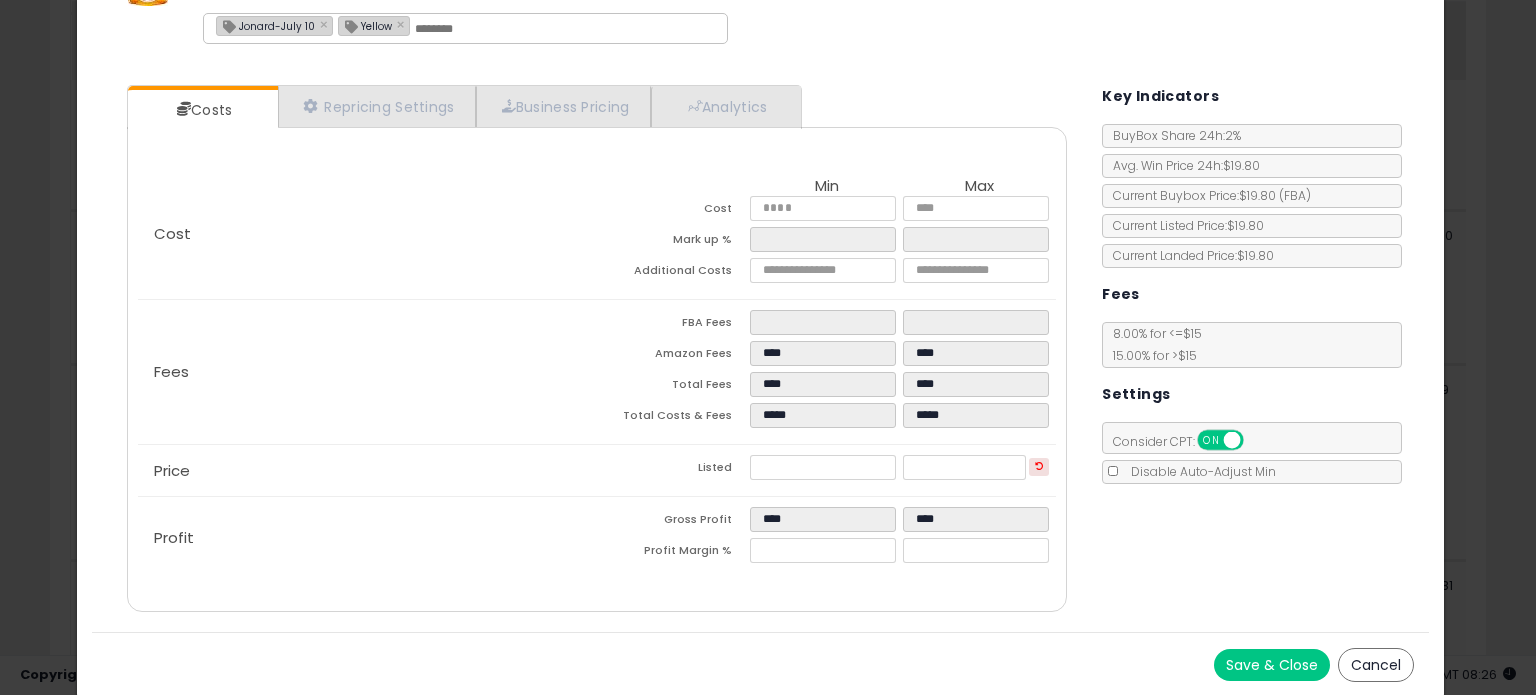 click on "Save & Close" at bounding box center (1272, 665) 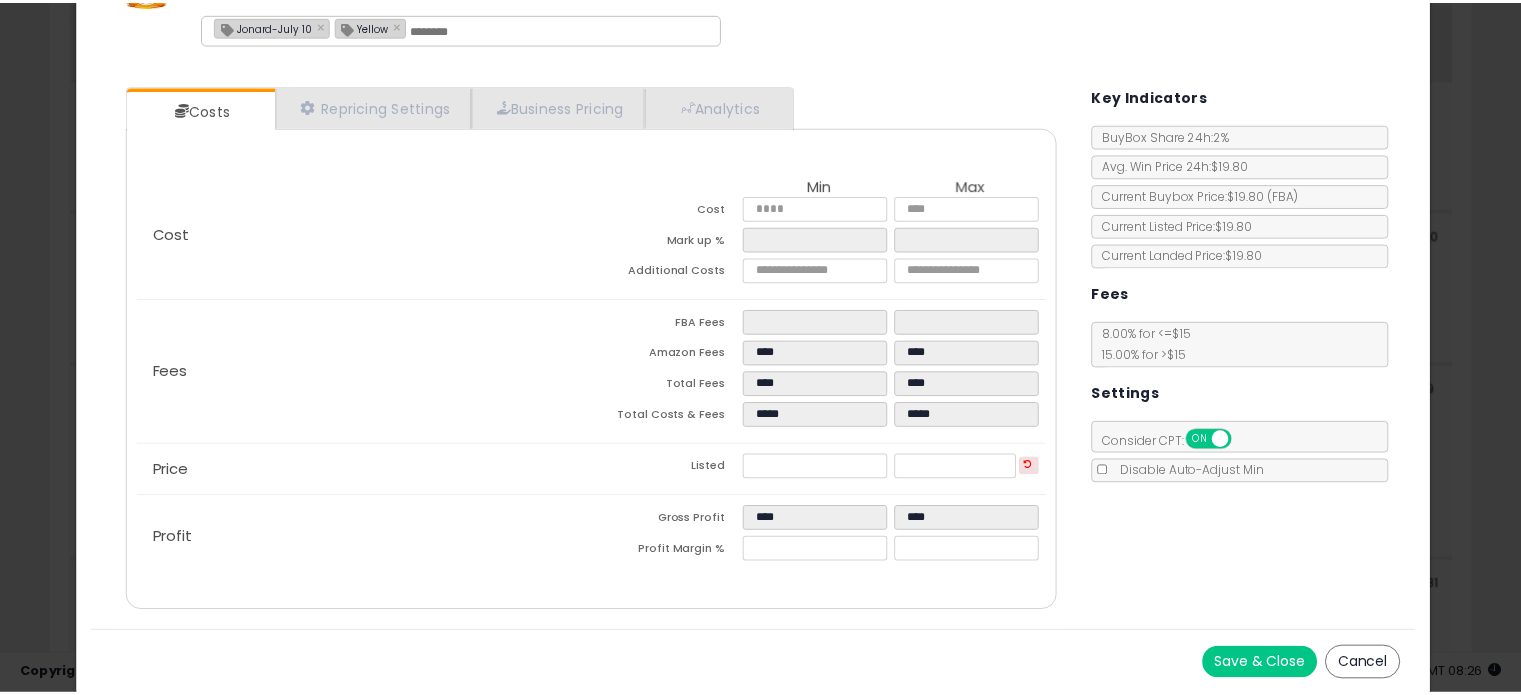 scroll, scrollTop: 0, scrollLeft: 0, axis: both 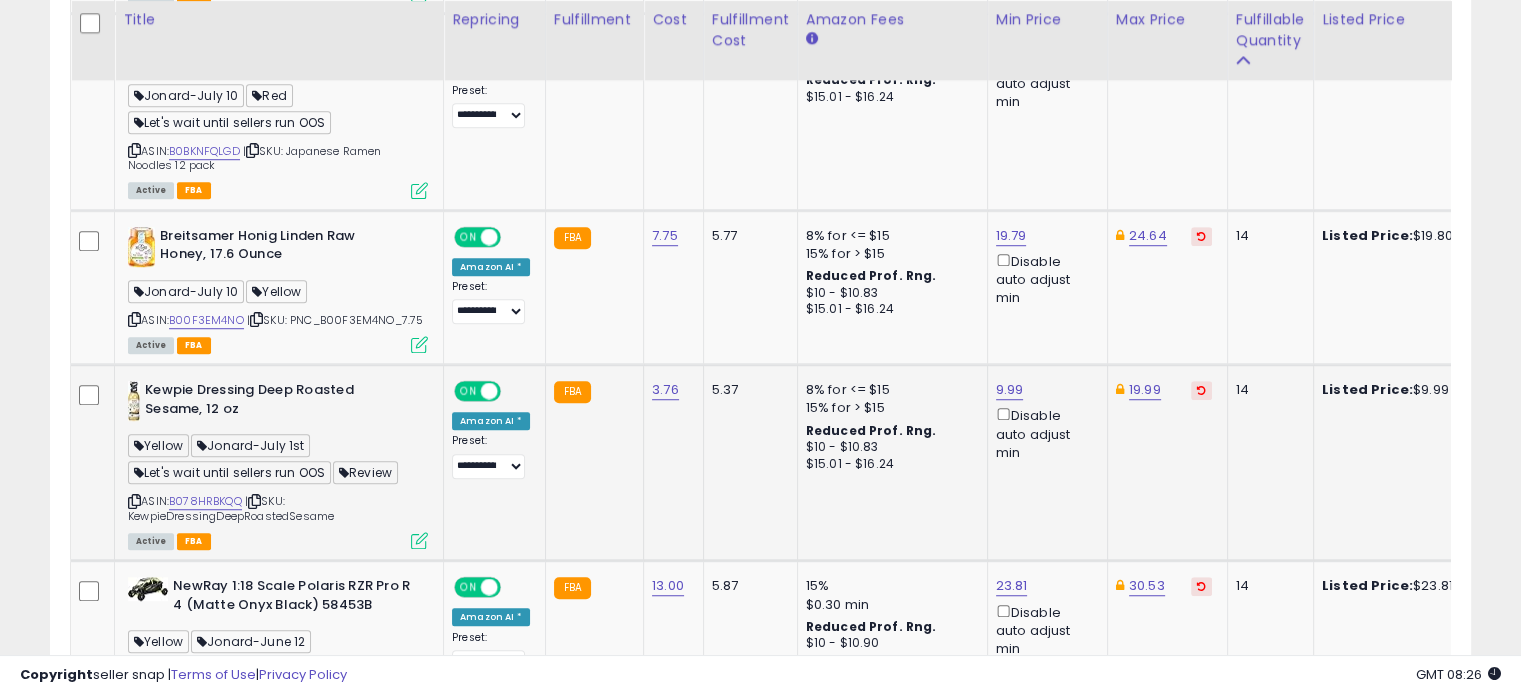 click on "Kewpie Dressing Deep Roasted Sesame, 12 oz  Yellow  Jonard-July 1st  Let's wait until sellers run OOS  Review  ASIN:  B078HRBKQQ    |   SKU: KewpieDressingDeepRoastedSesame Active FBA" 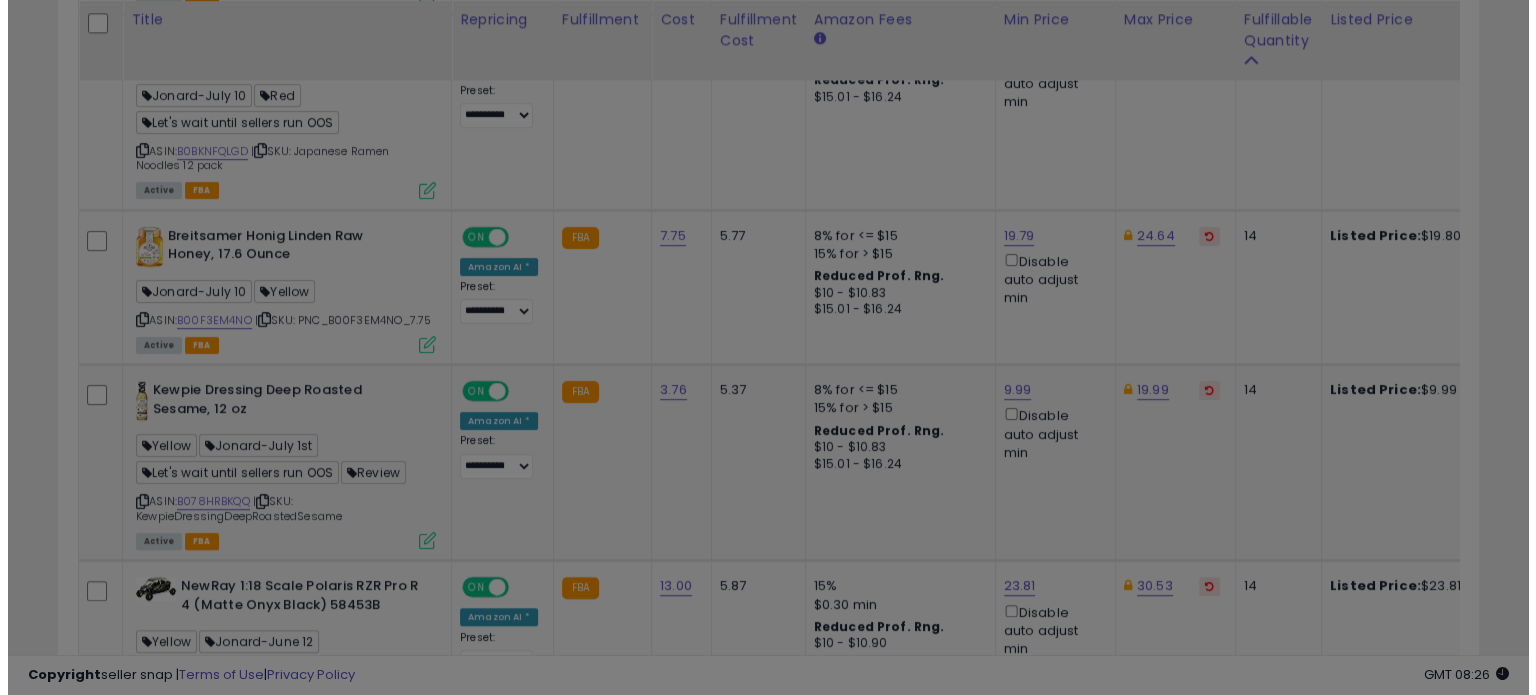 scroll, scrollTop: 999589, scrollLeft: 999168, axis: both 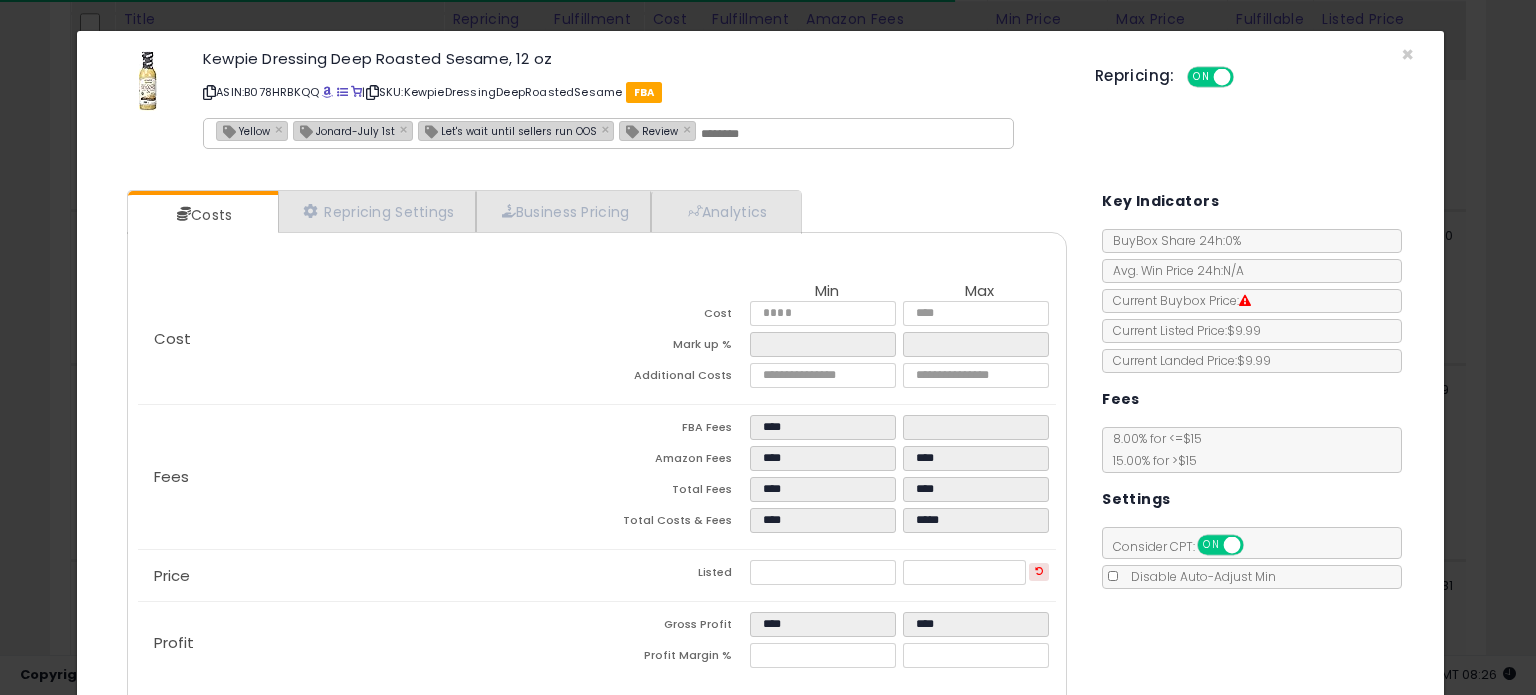 click on "Jonard-July 1st" at bounding box center [344, 130] 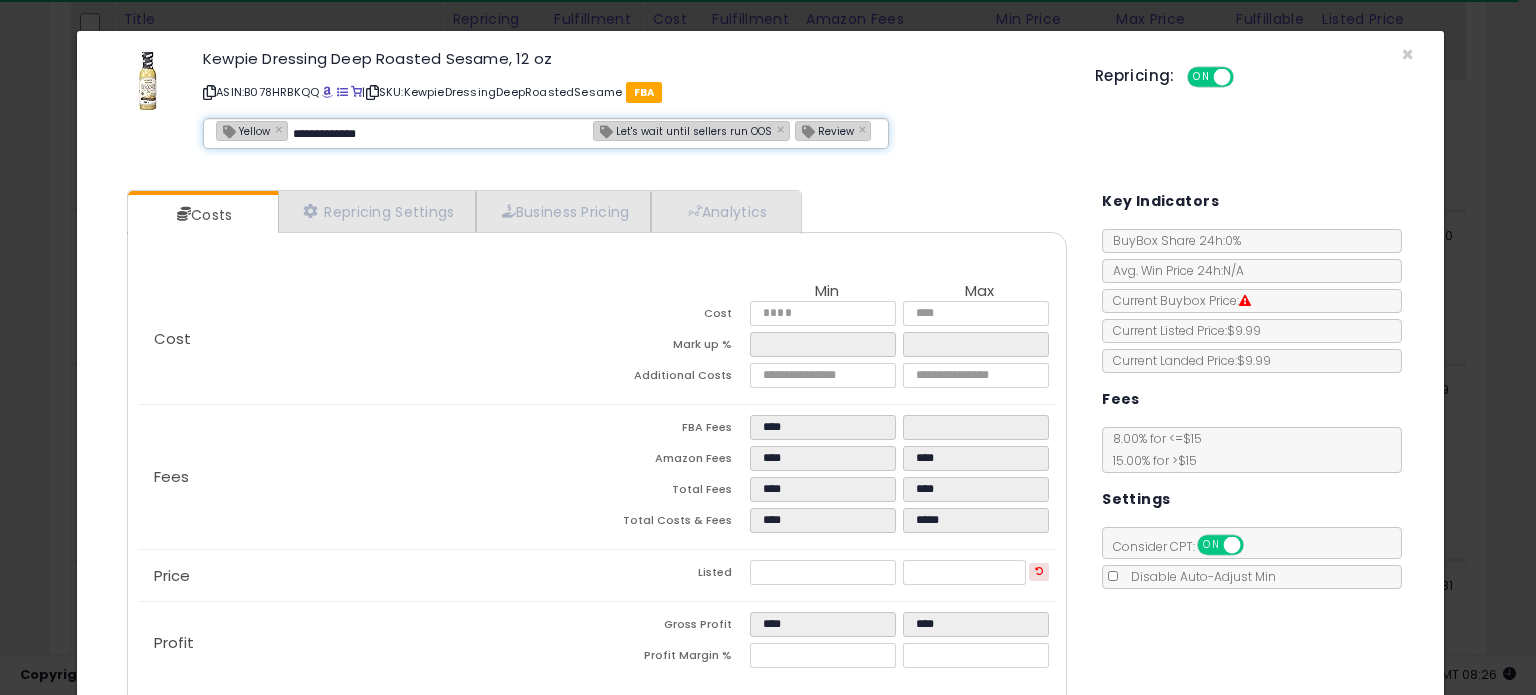 type on "**********" 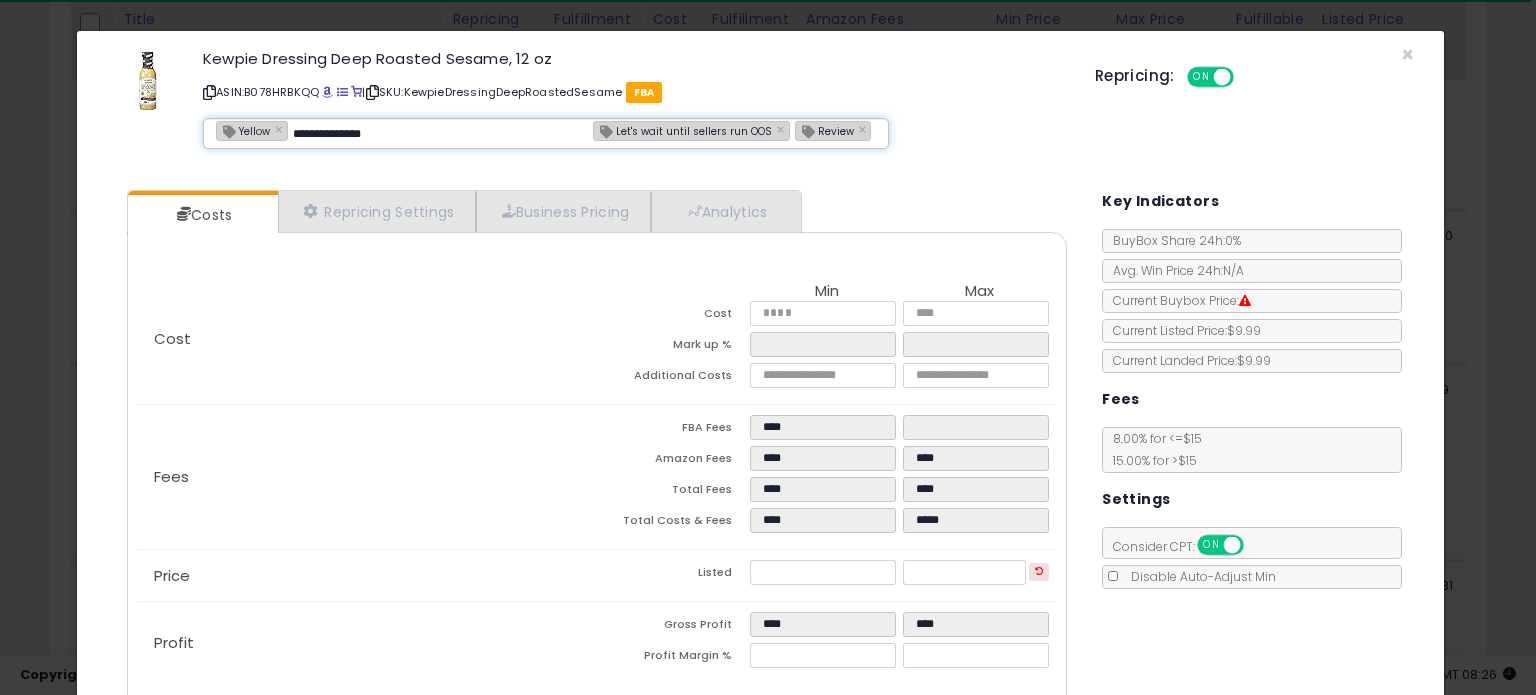 type 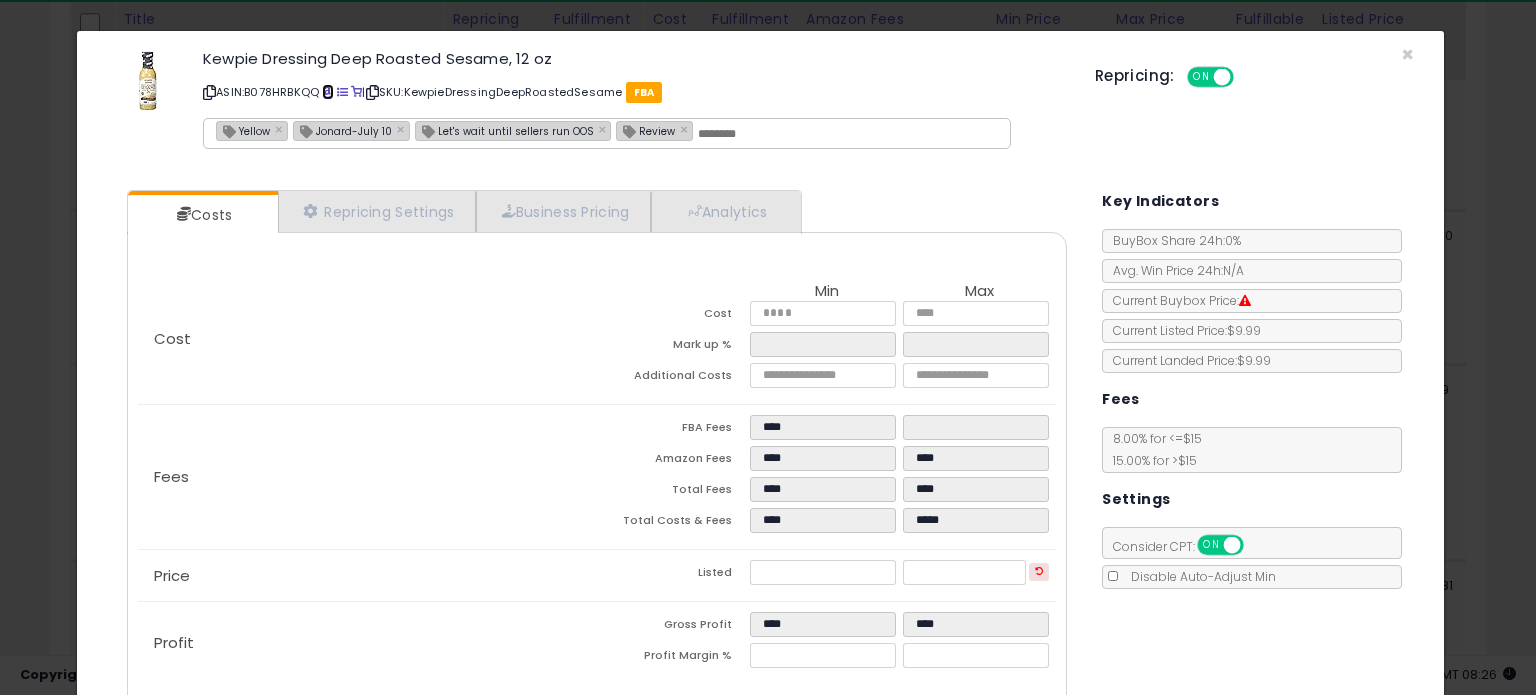 click at bounding box center [327, 92] 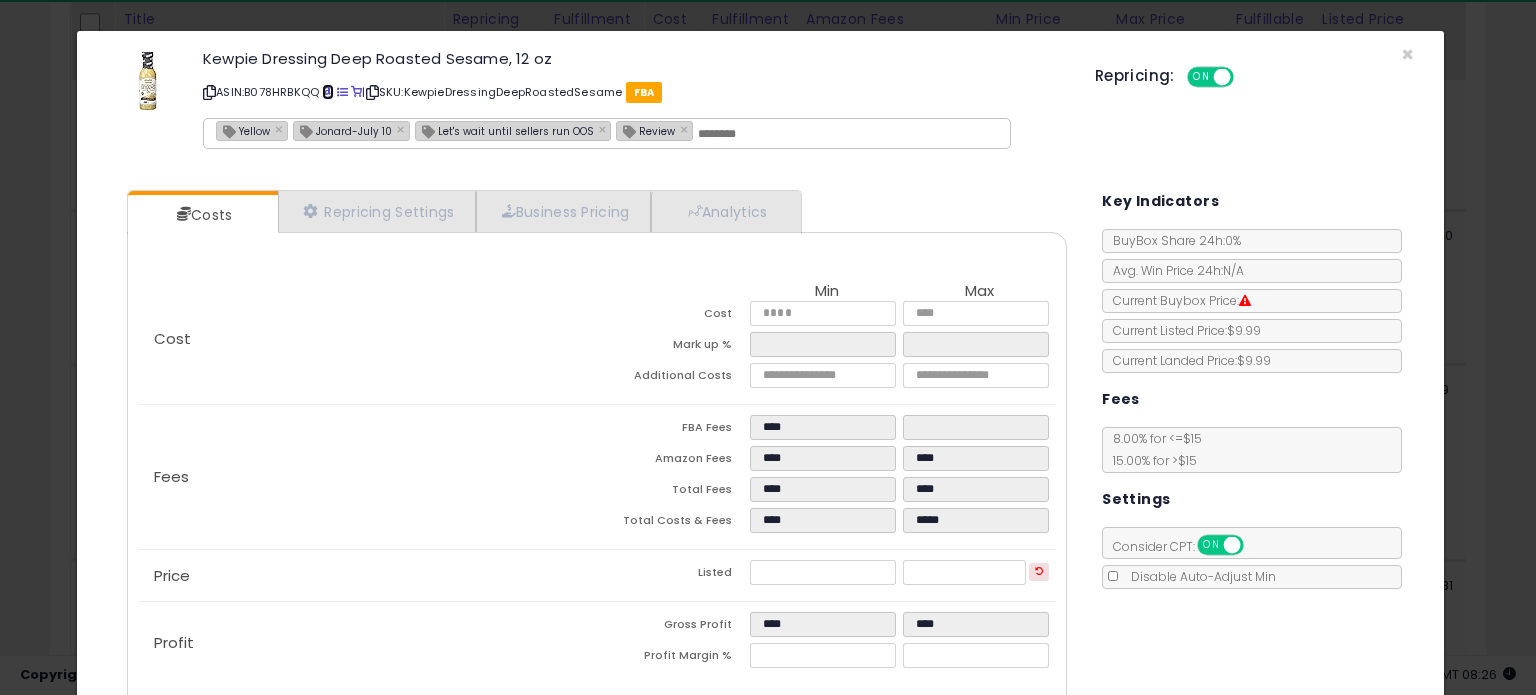 scroll, scrollTop: 105, scrollLeft: 0, axis: vertical 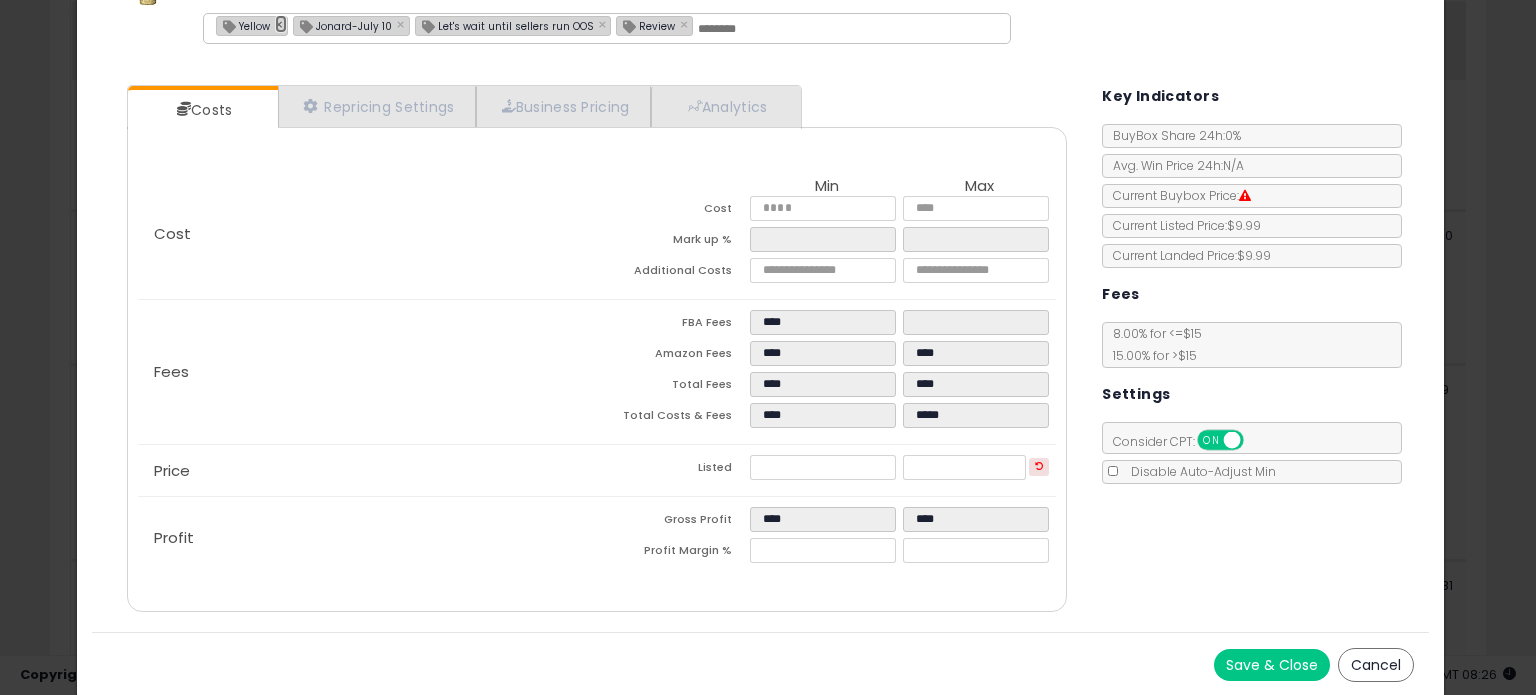 click on "×" at bounding box center (281, 24) 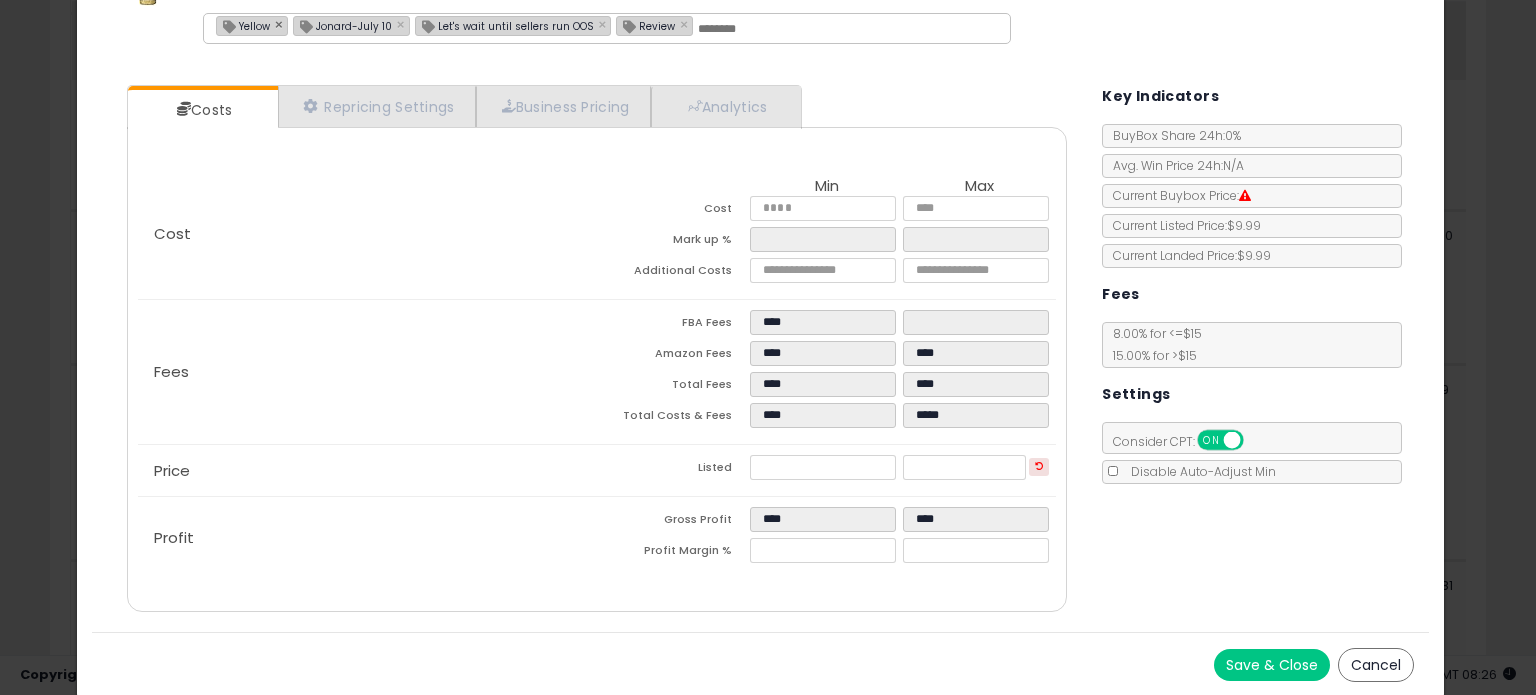 type on "**********" 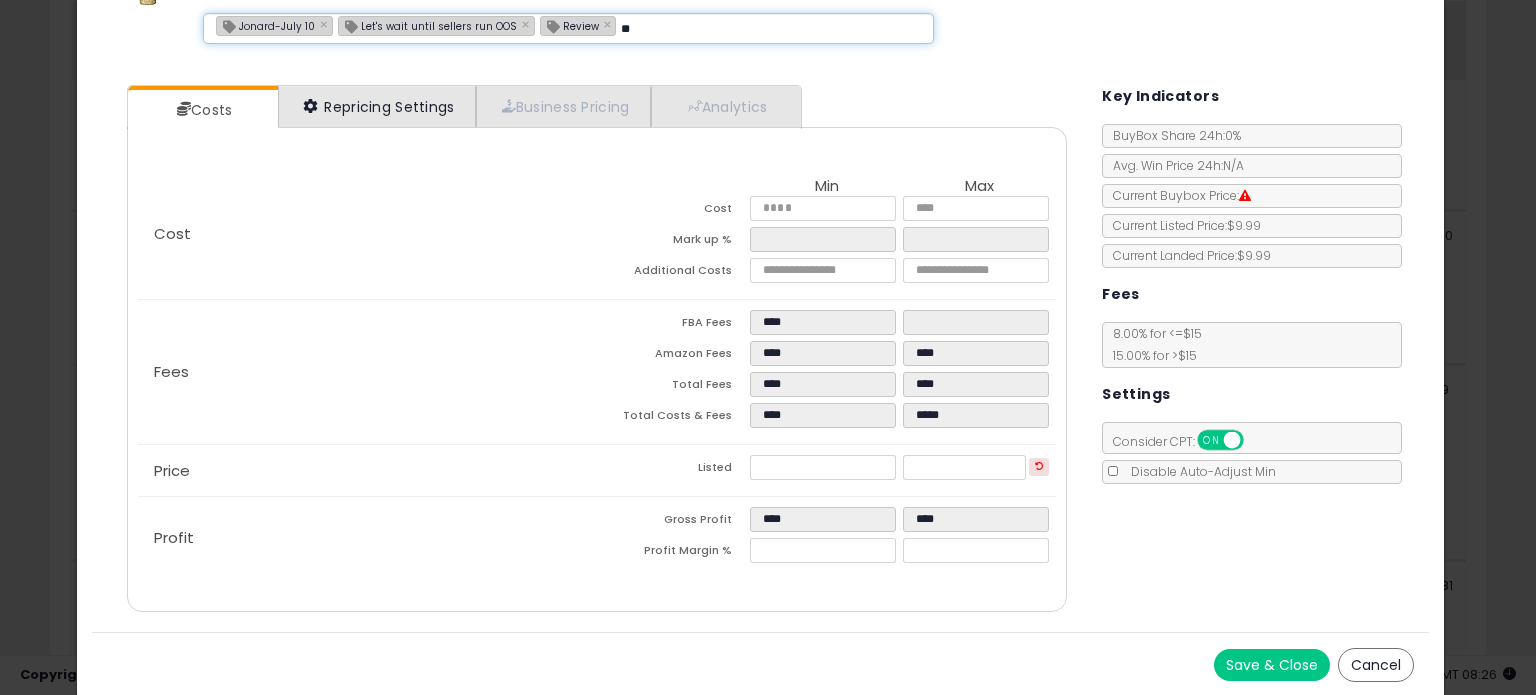 type on "***" 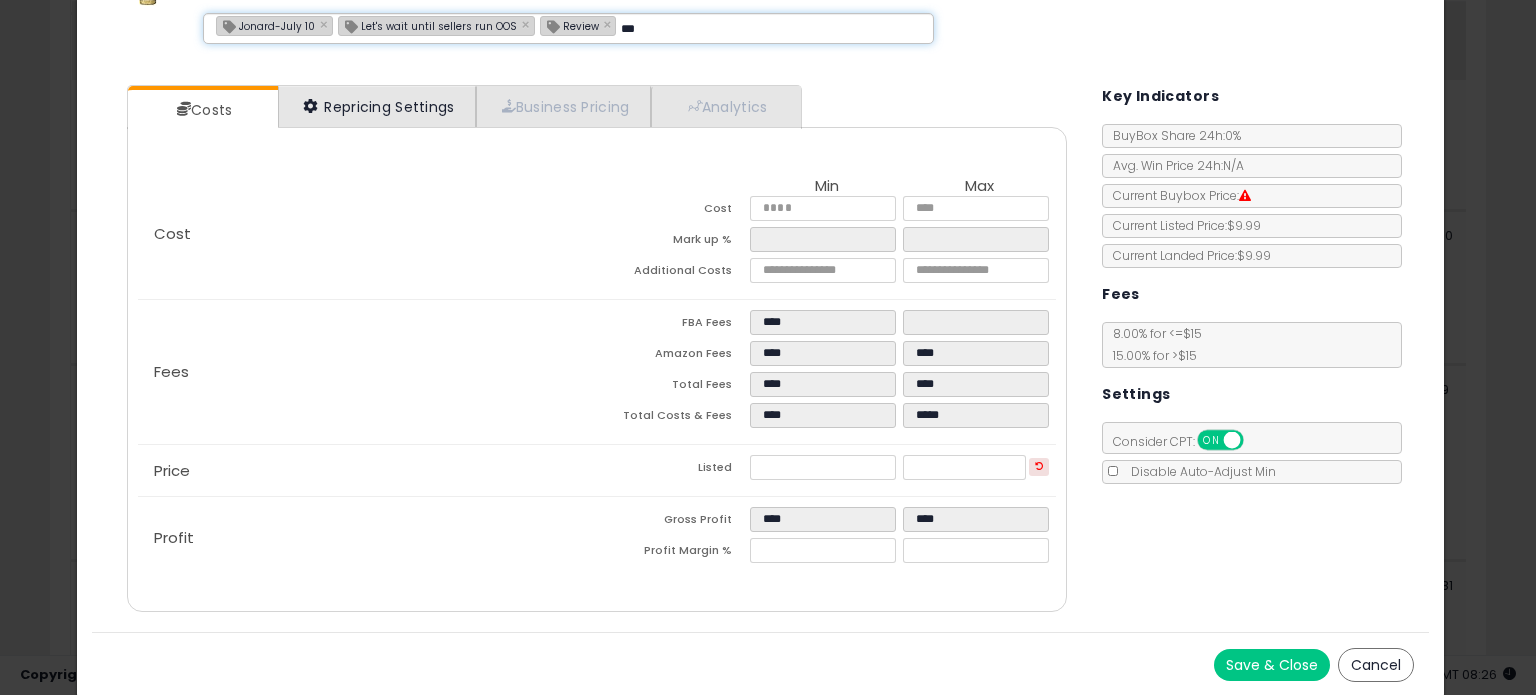 type on "**********" 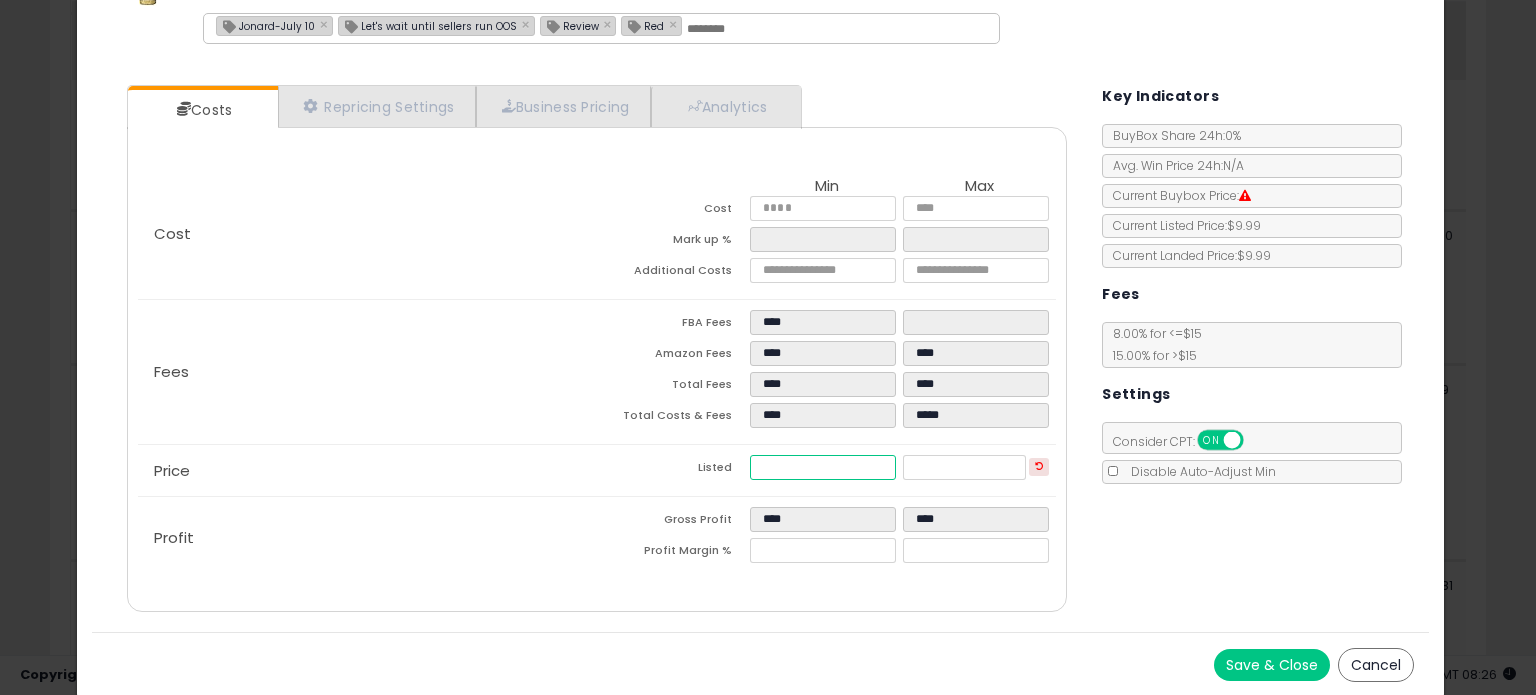 click on "****" at bounding box center (822, 467) 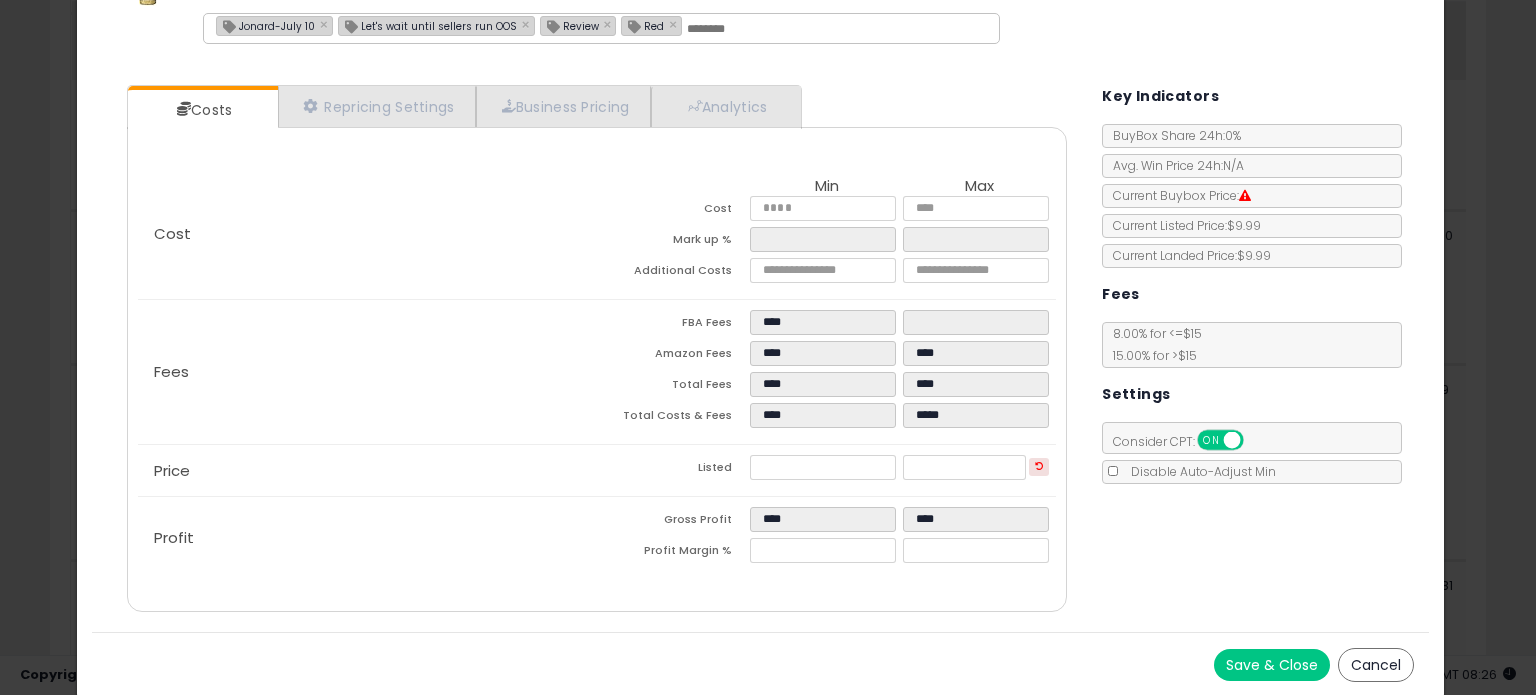 click on "Save & Close" at bounding box center [1272, 665] 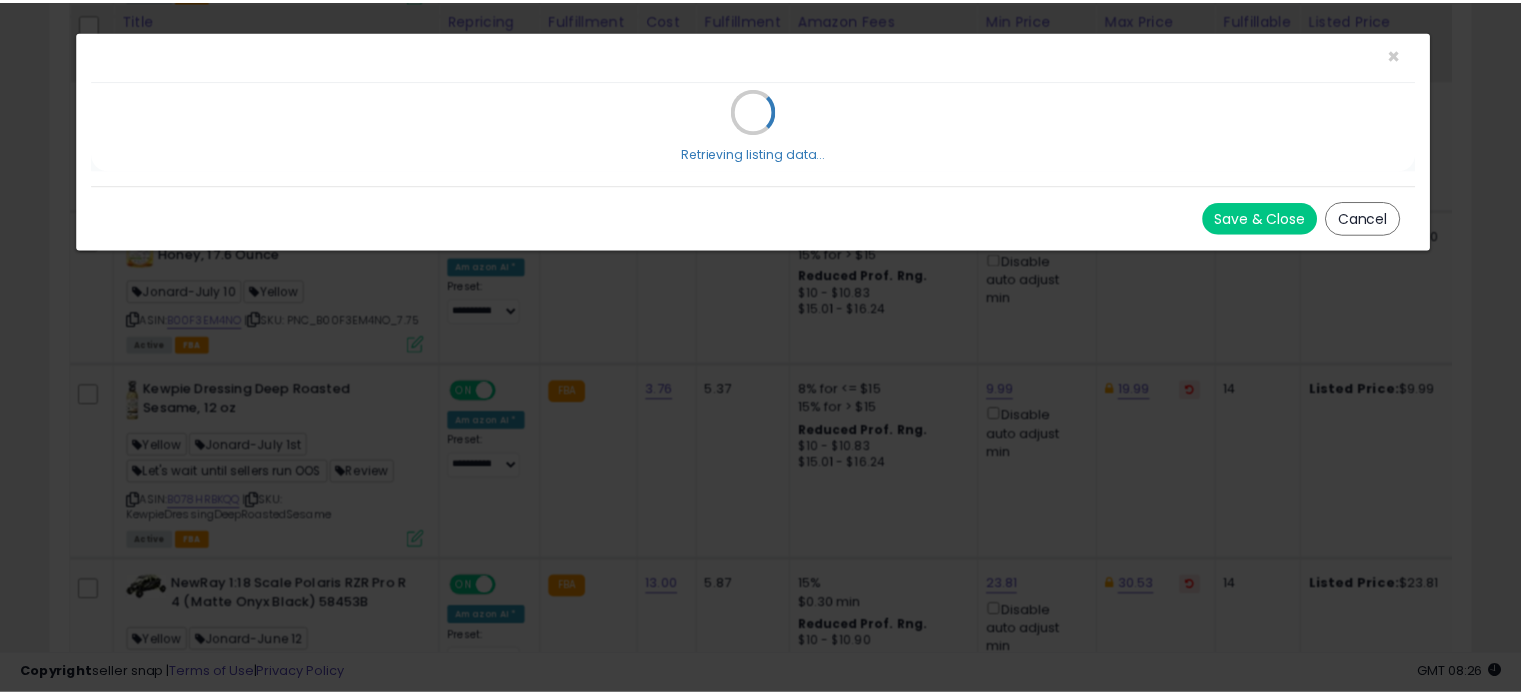 scroll, scrollTop: 0, scrollLeft: 0, axis: both 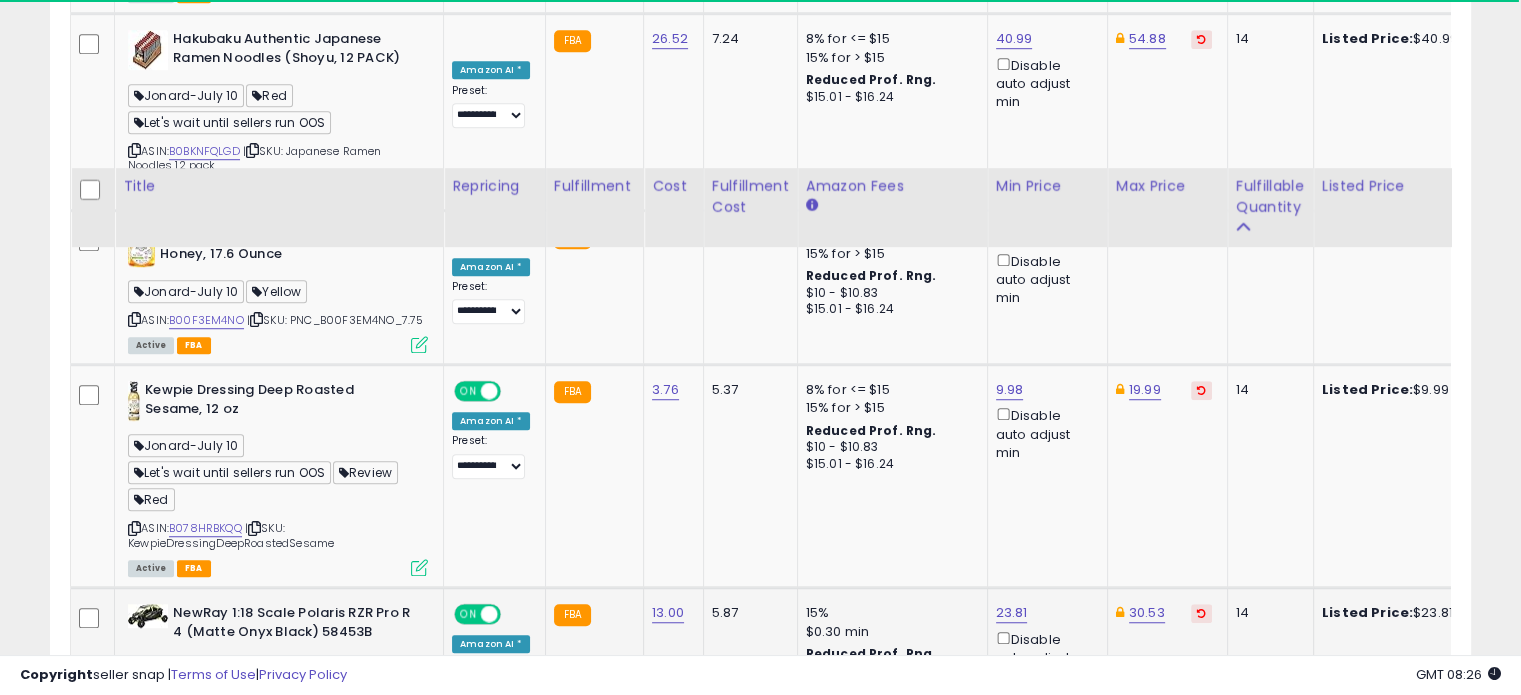 click at bounding box center (419, 776) 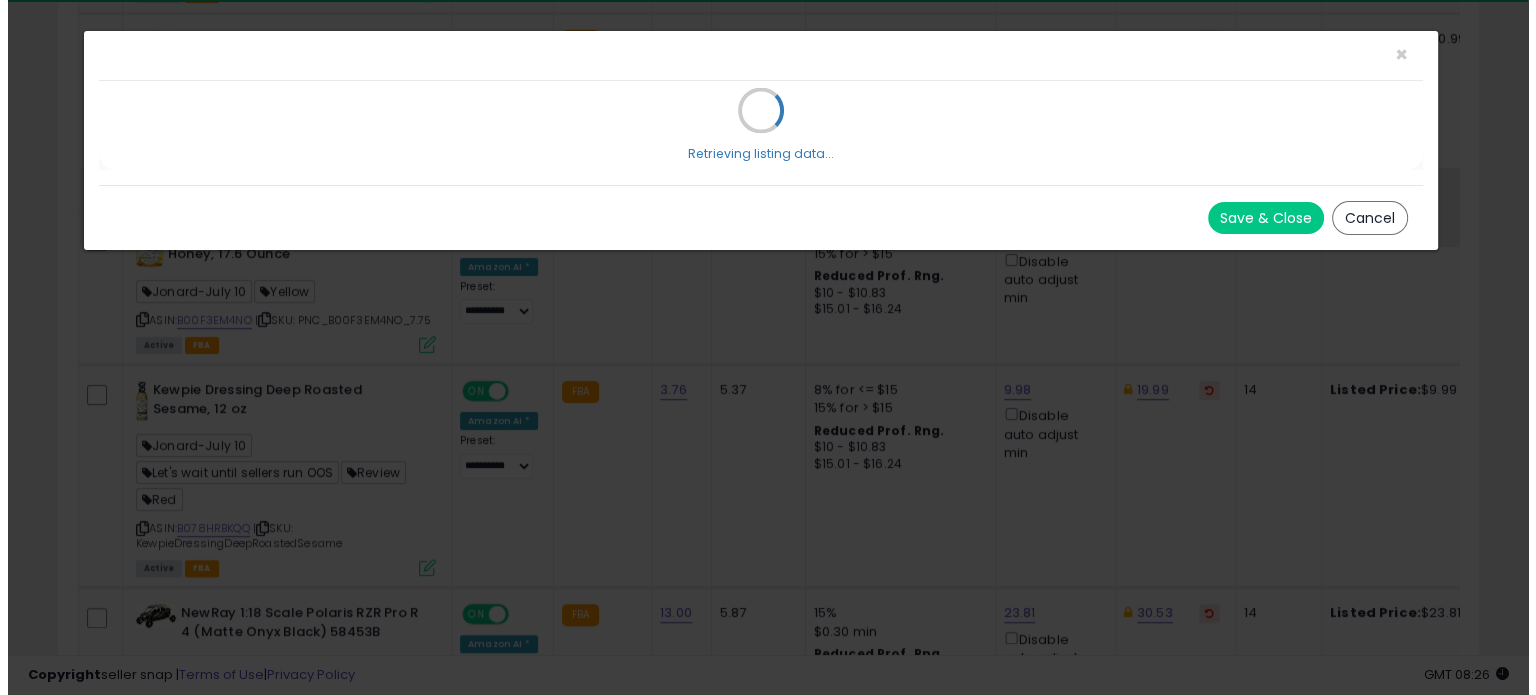 scroll, scrollTop: 1544, scrollLeft: 0, axis: vertical 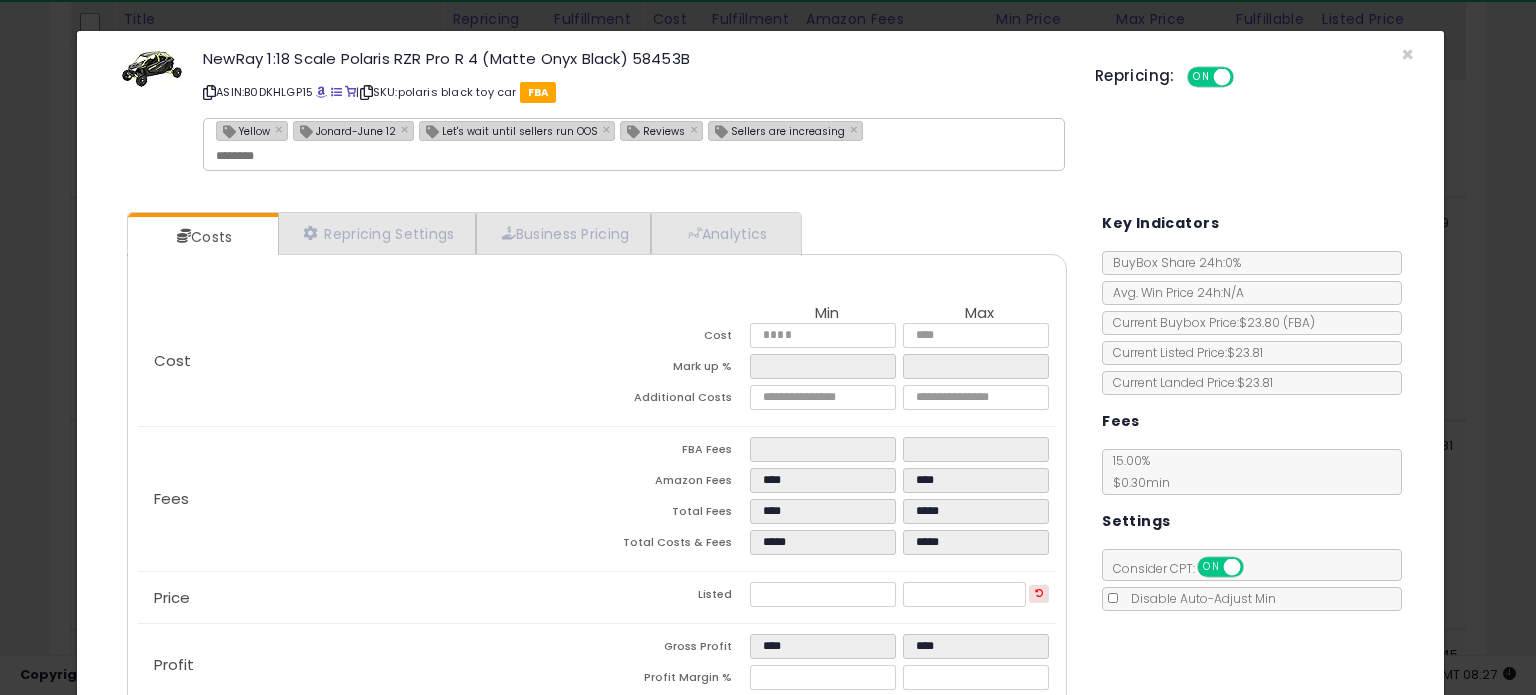 click on "Jonard-June 12" at bounding box center [345, 130] 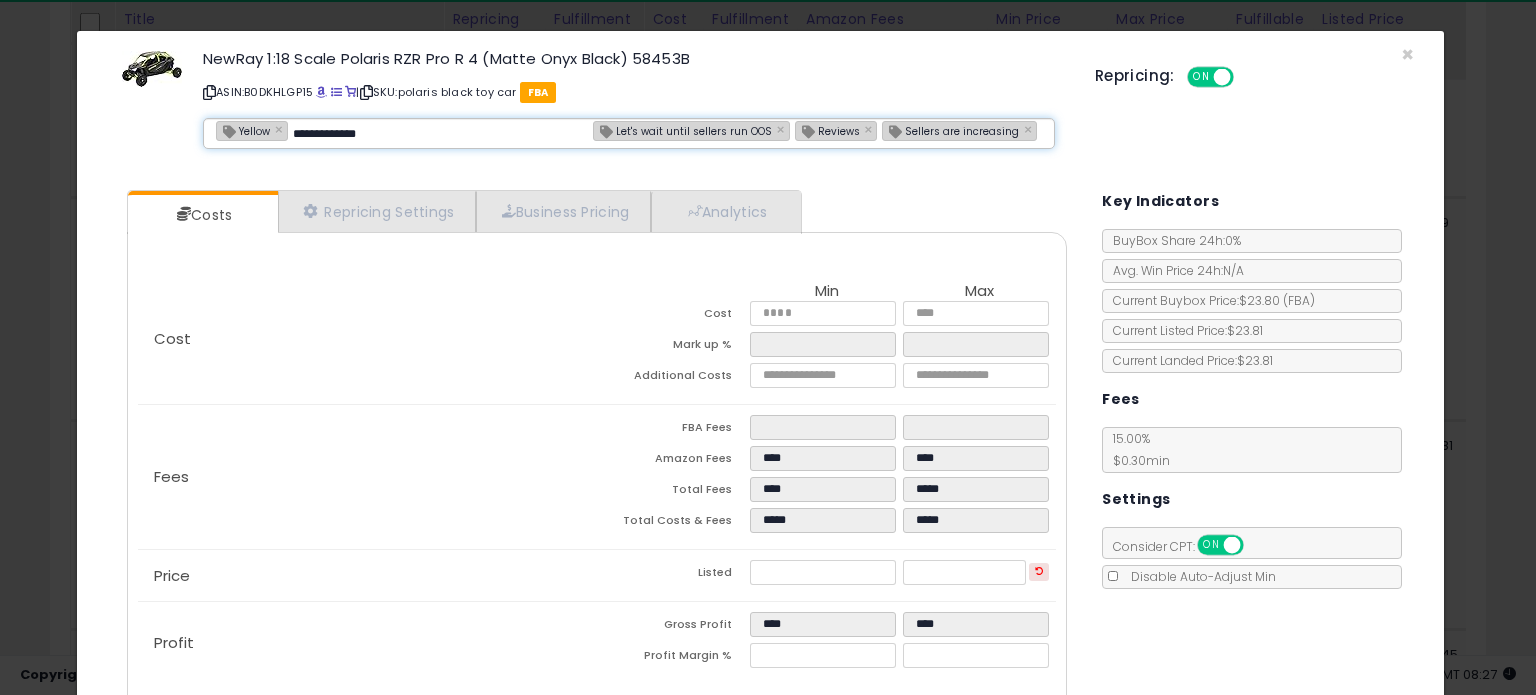 type on "**********" 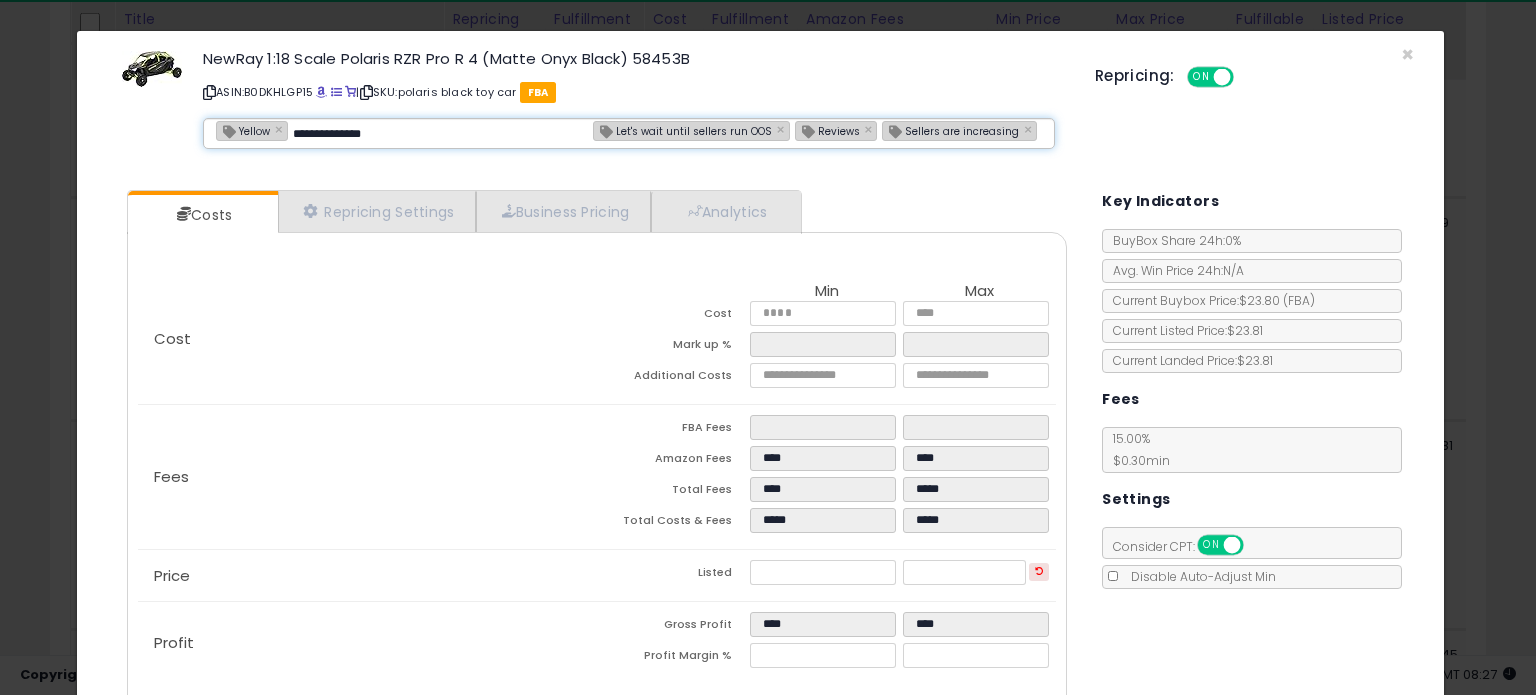 type 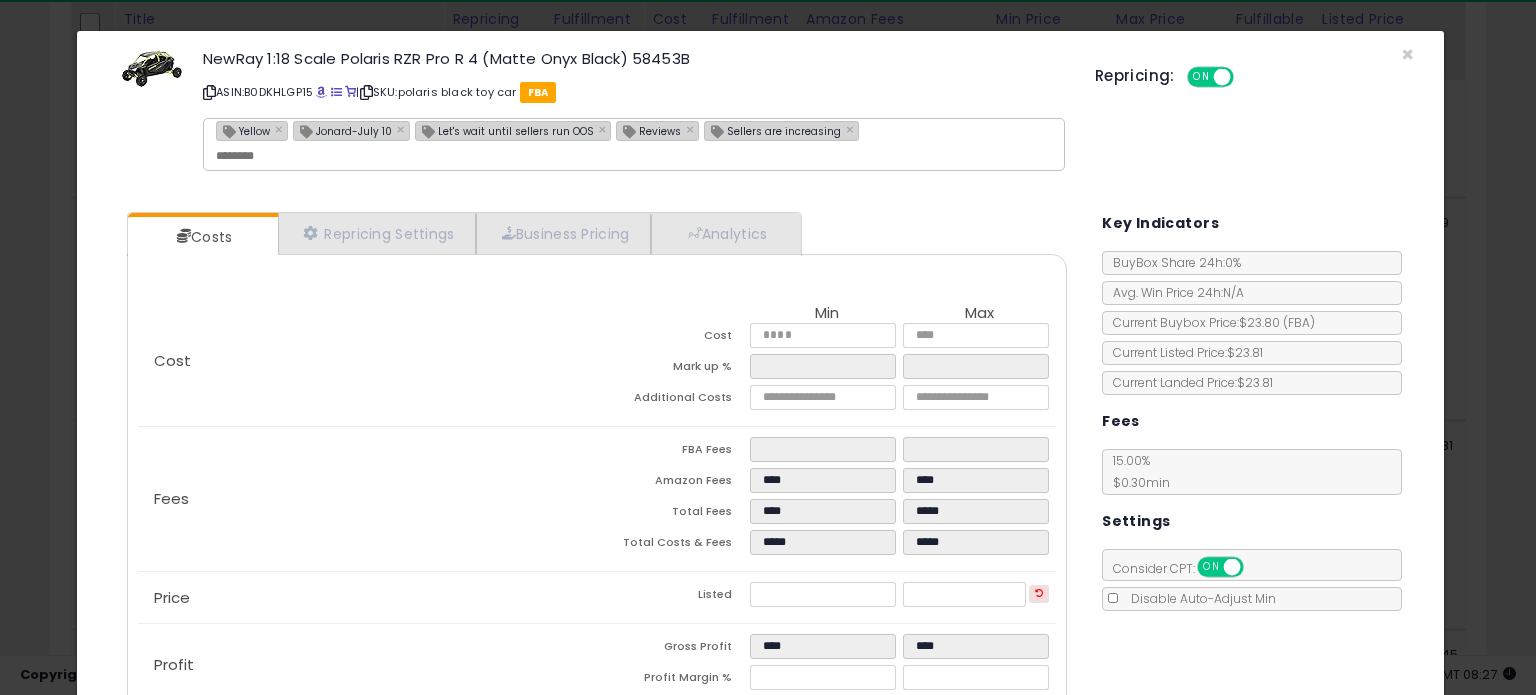 type on "**********" 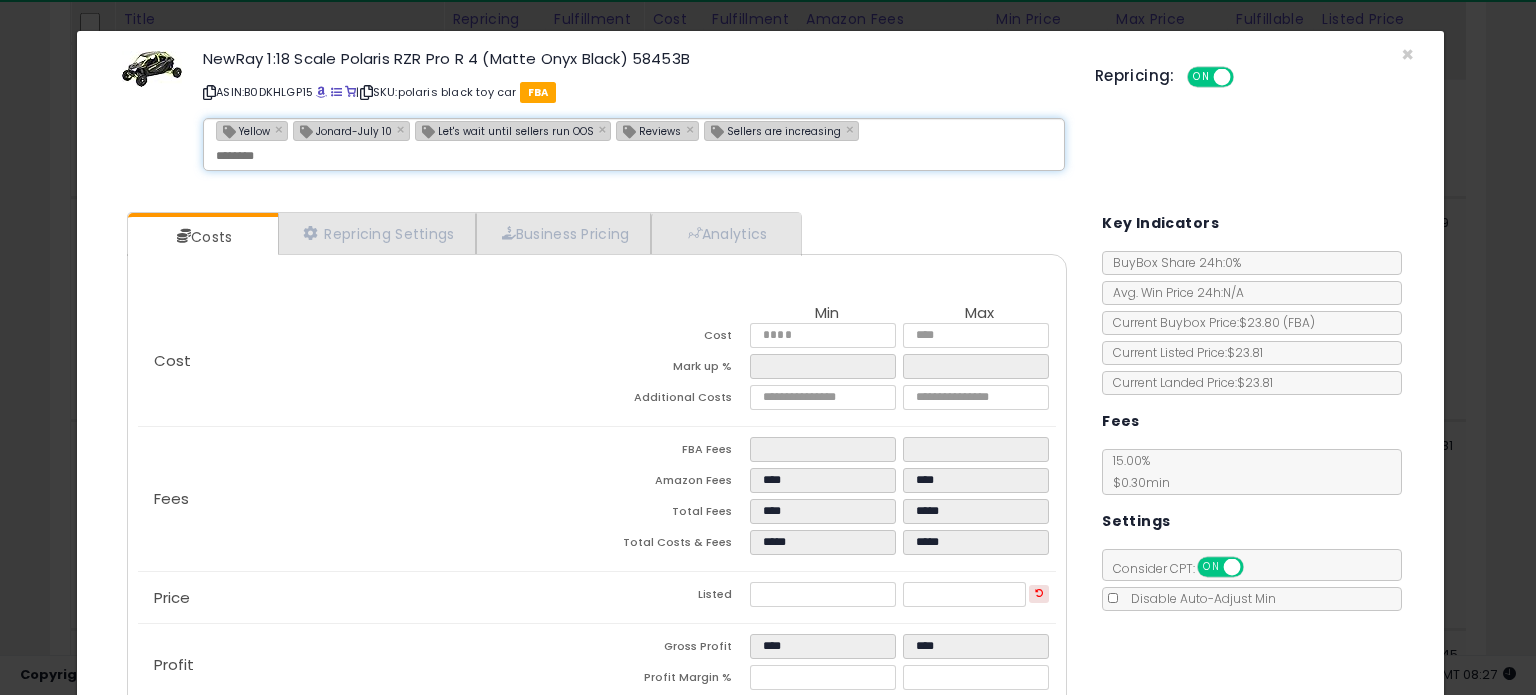 click on "ASIN:  B0DKHLGP15
|
SKU:  polaris black toy car
FBA" at bounding box center [634, 92] 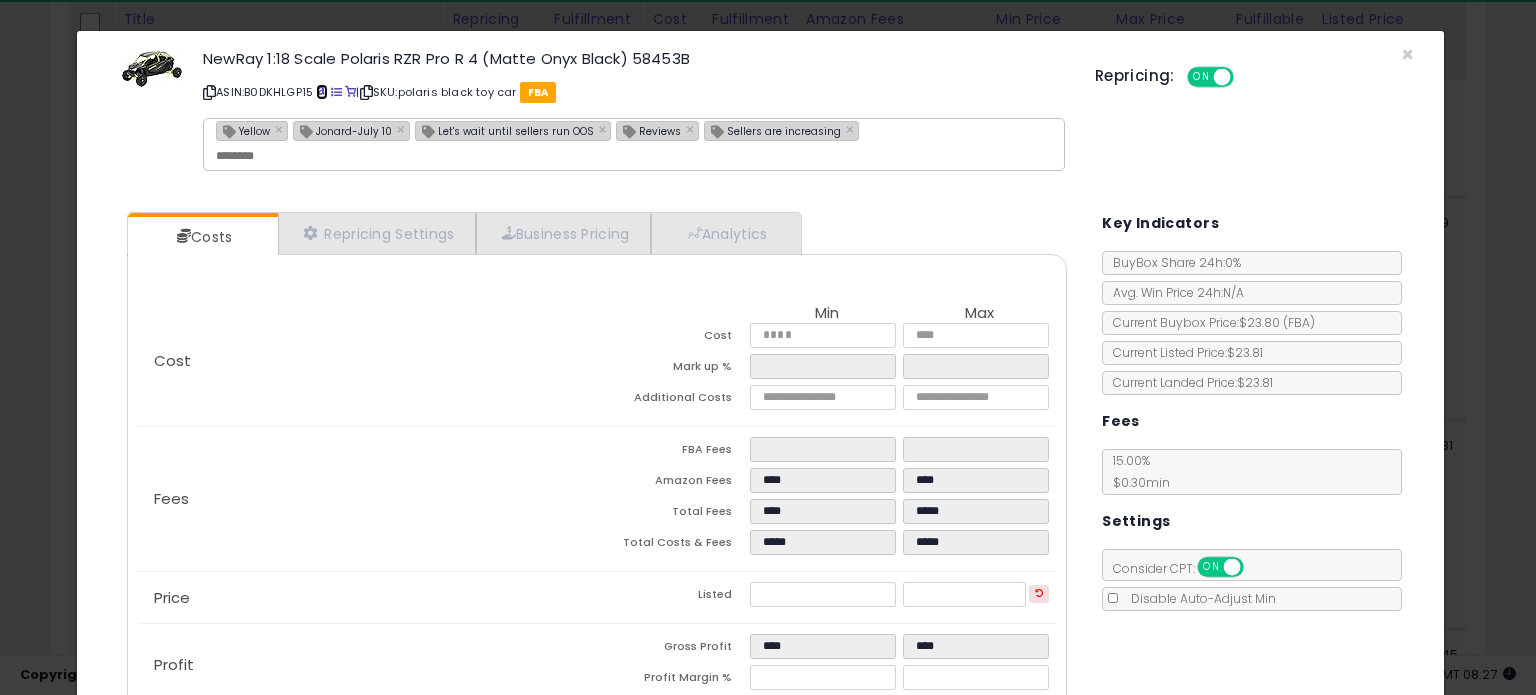 click at bounding box center [321, 92] 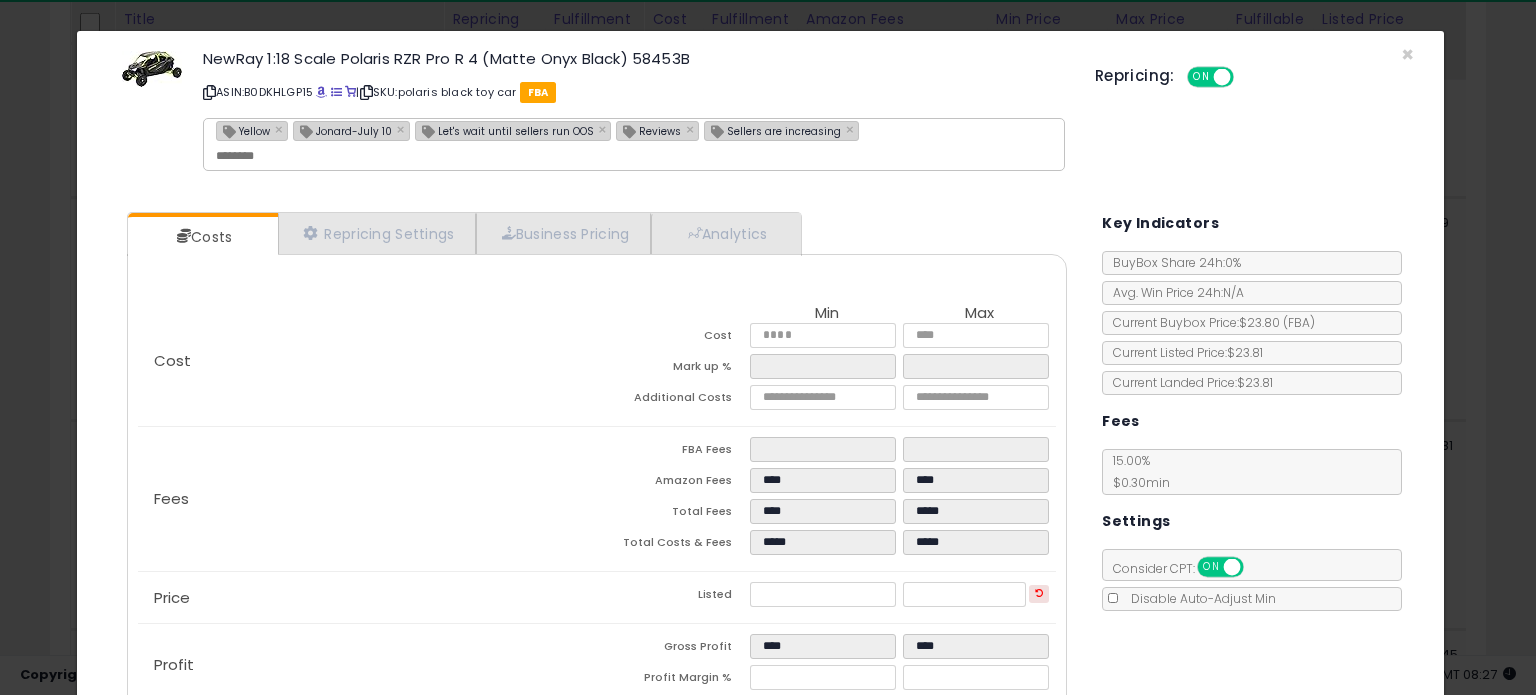 scroll, scrollTop: 126, scrollLeft: 0, axis: vertical 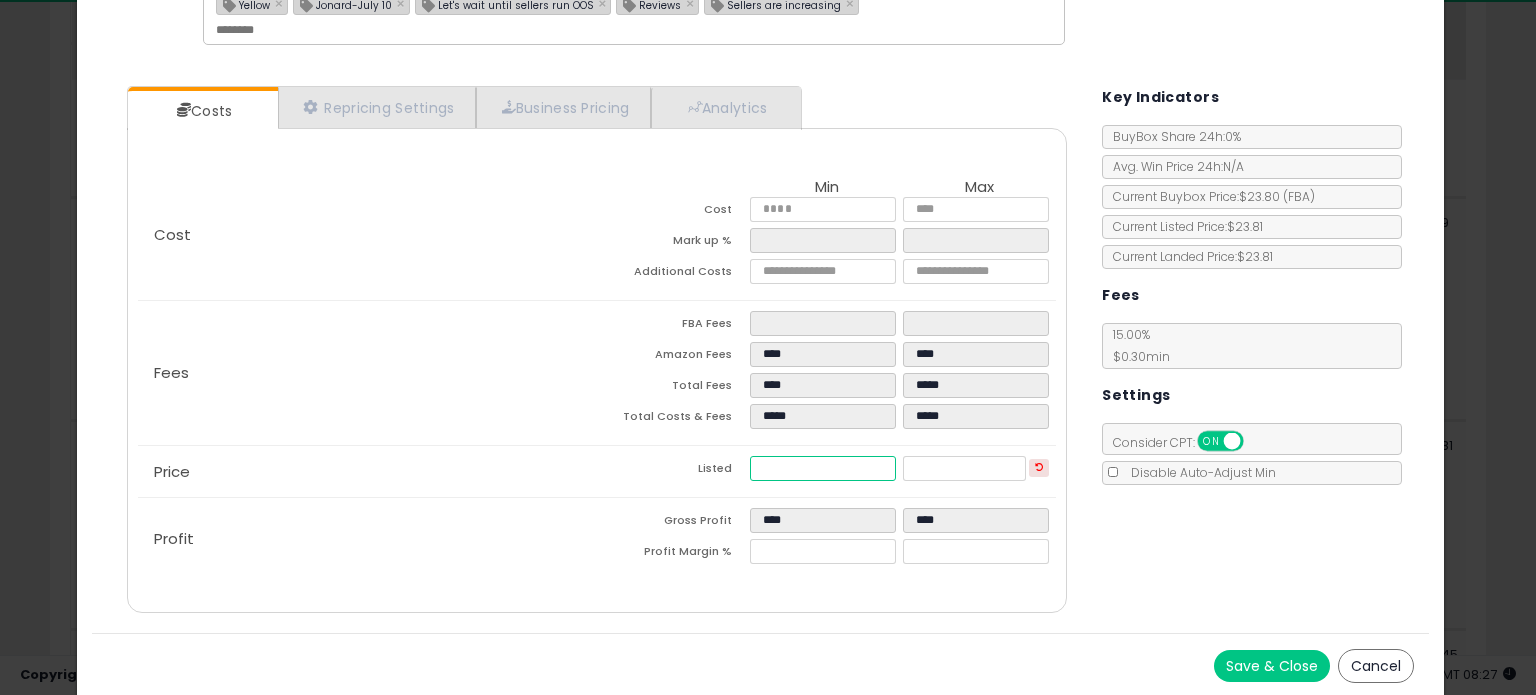 click on "*****" at bounding box center (822, 468) 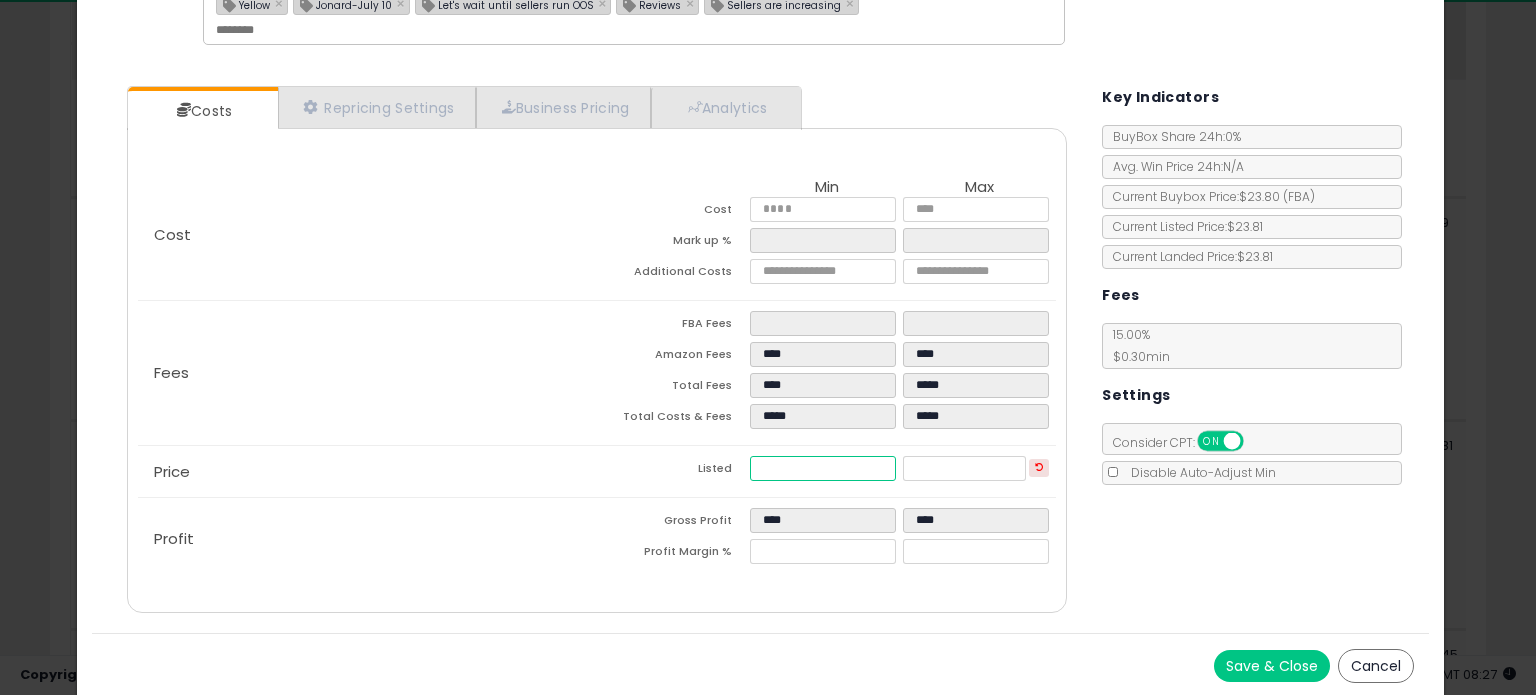 type on "**" 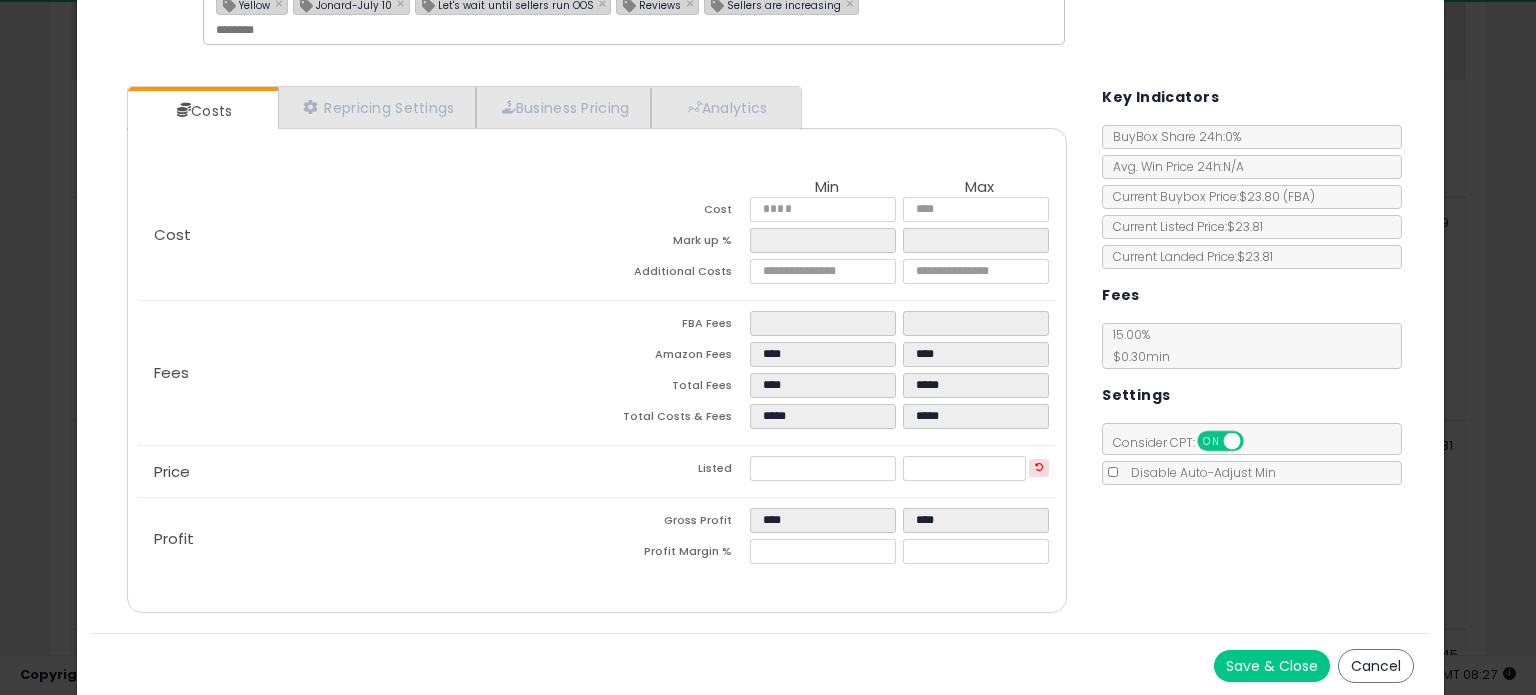 click on "Save & Close" at bounding box center (1272, 666) 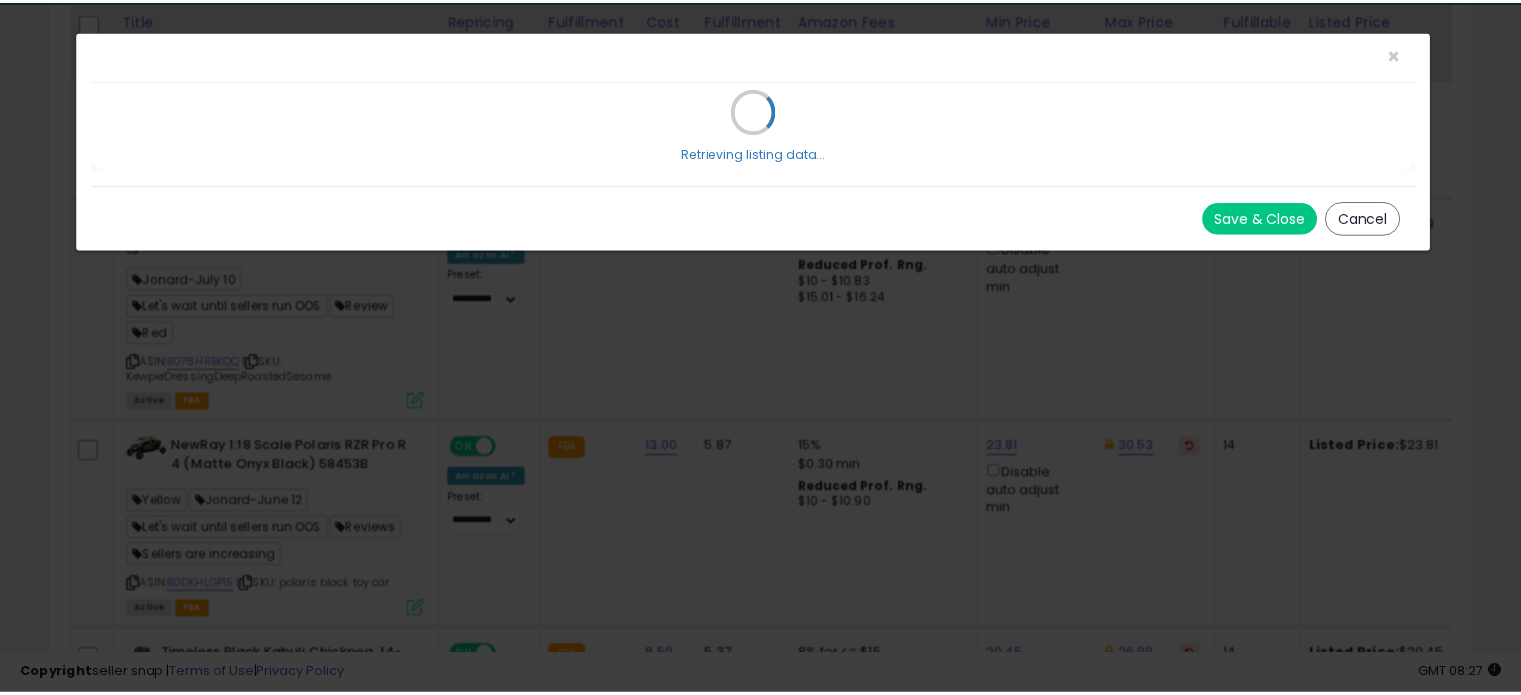 scroll, scrollTop: 0, scrollLeft: 0, axis: both 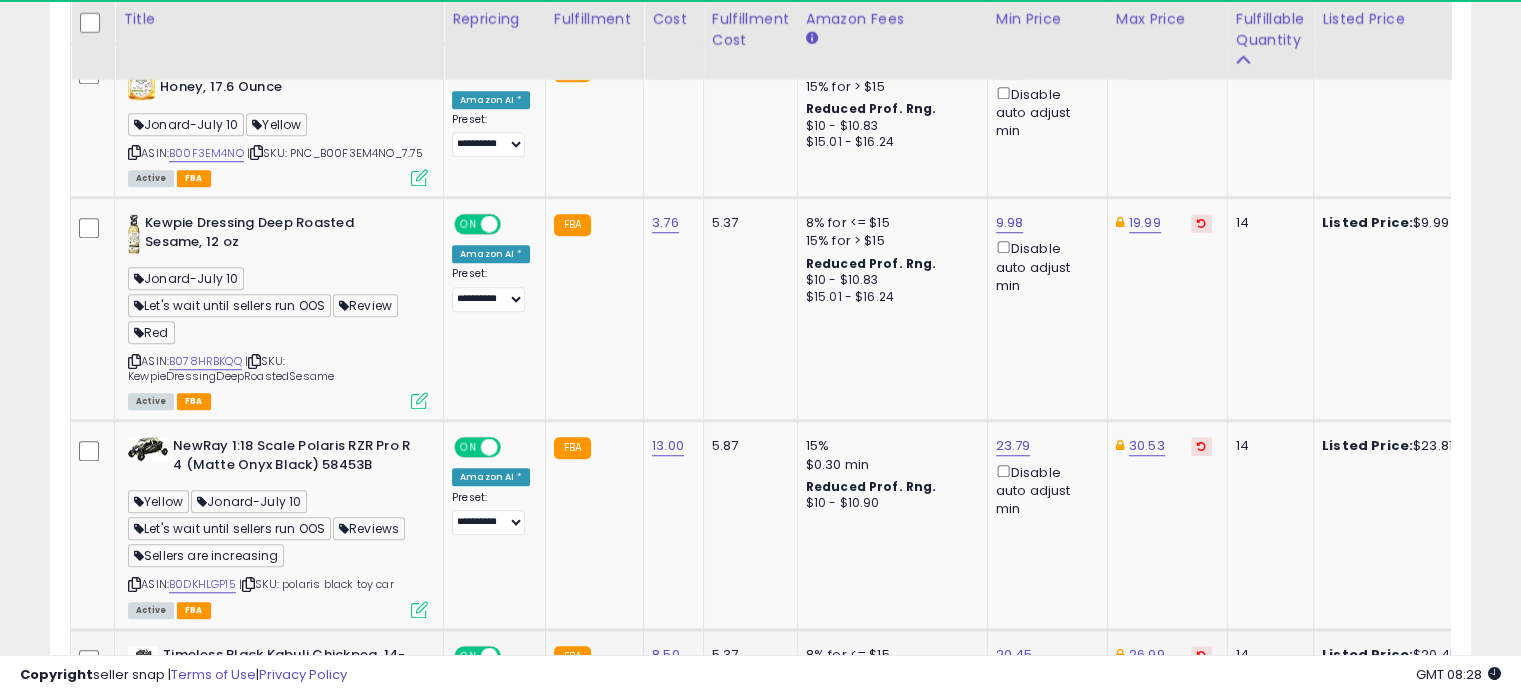 click at bounding box center (419, 778) 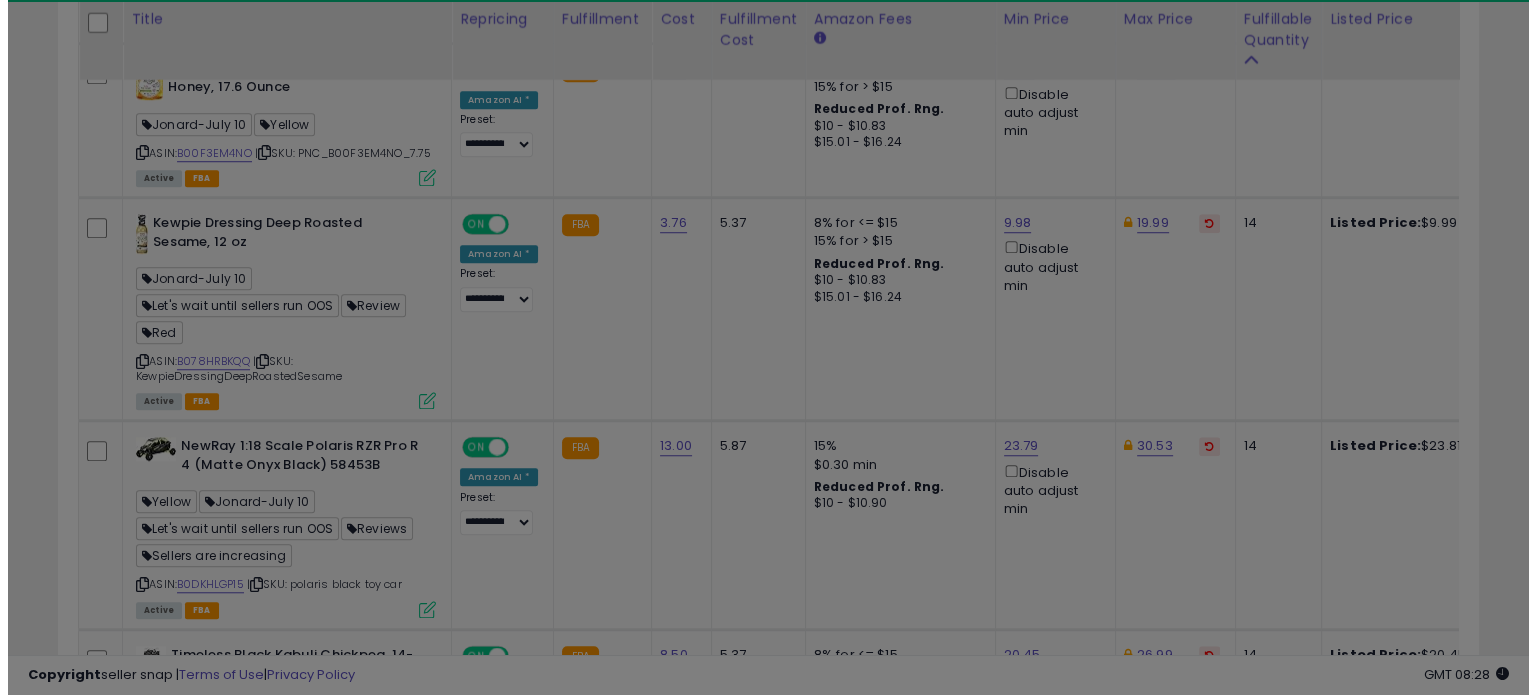 scroll, scrollTop: 1877, scrollLeft: 0, axis: vertical 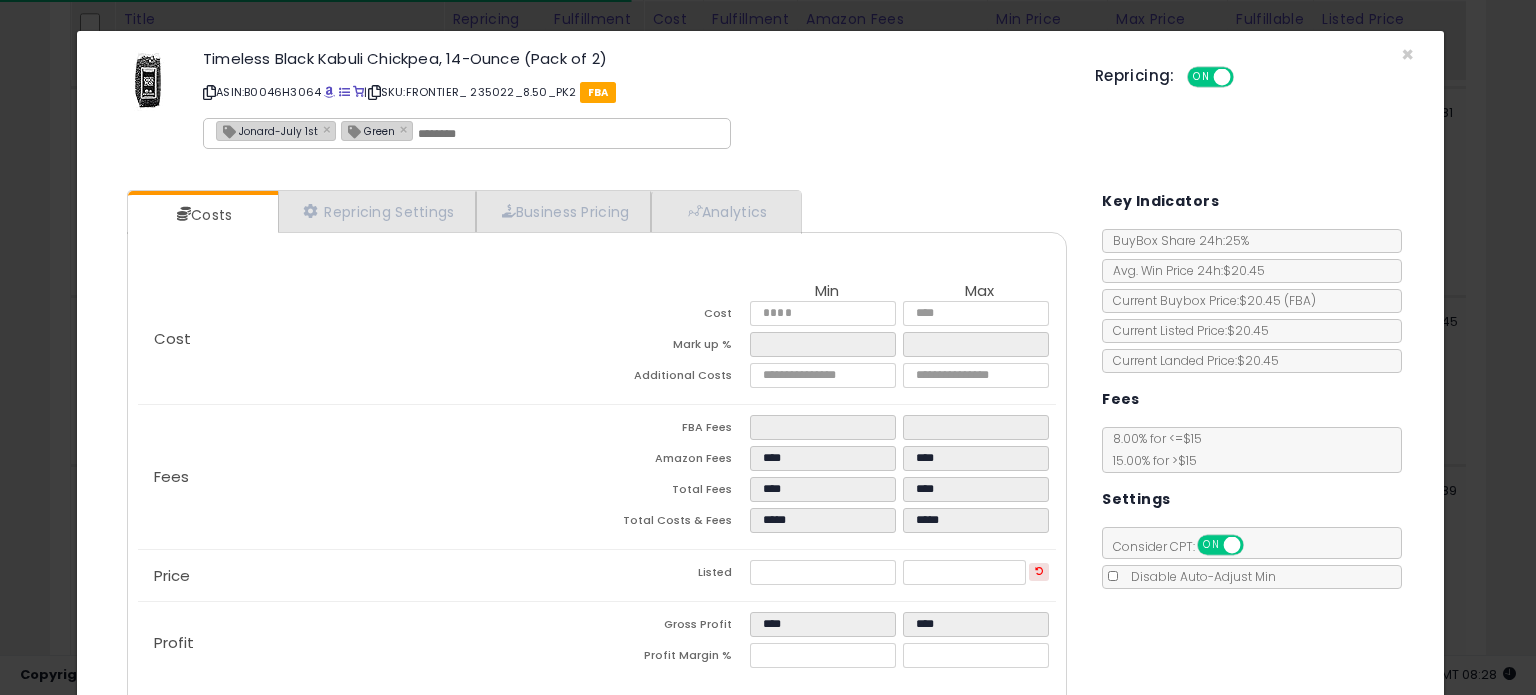 click on "Jonard-July 1st" at bounding box center (267, 130) 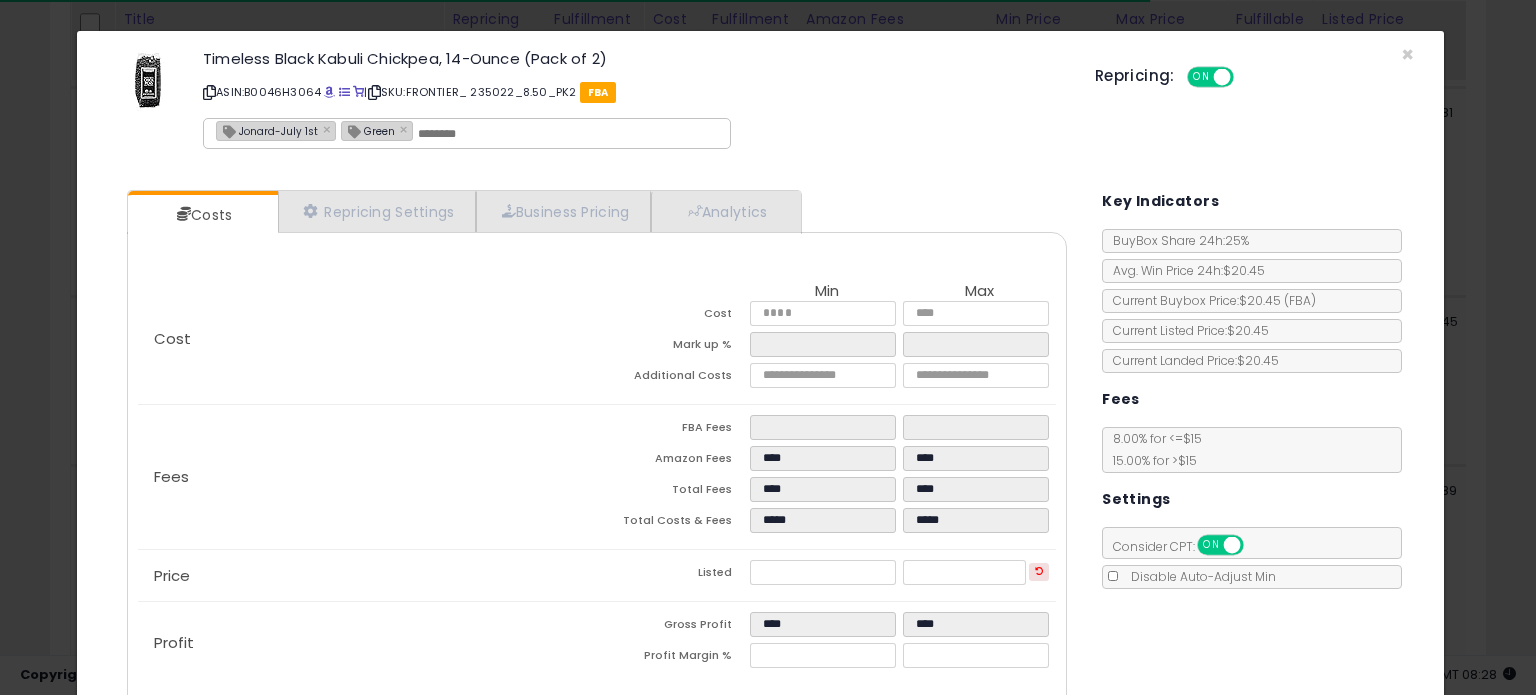 click on "Jonard-July 1st" at bounding box center [267, 130] 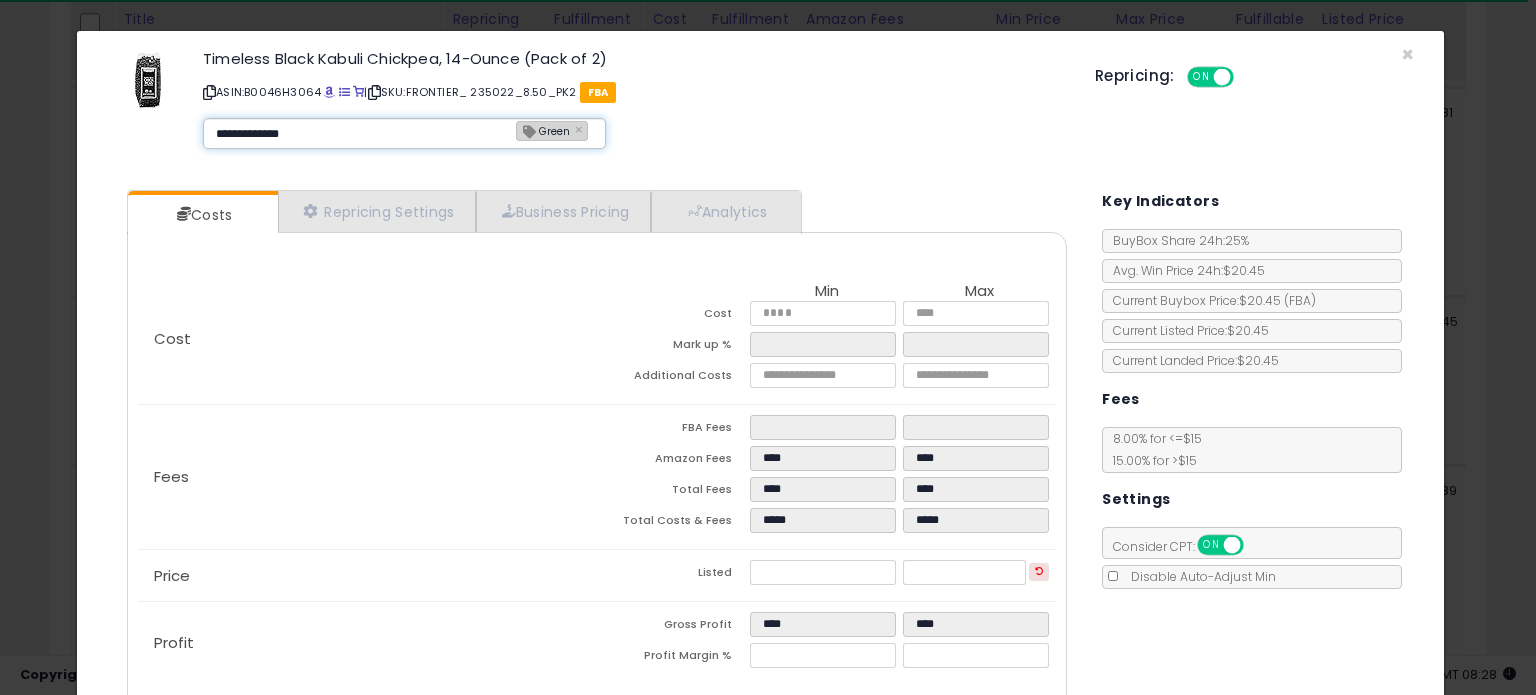 type on "**********" 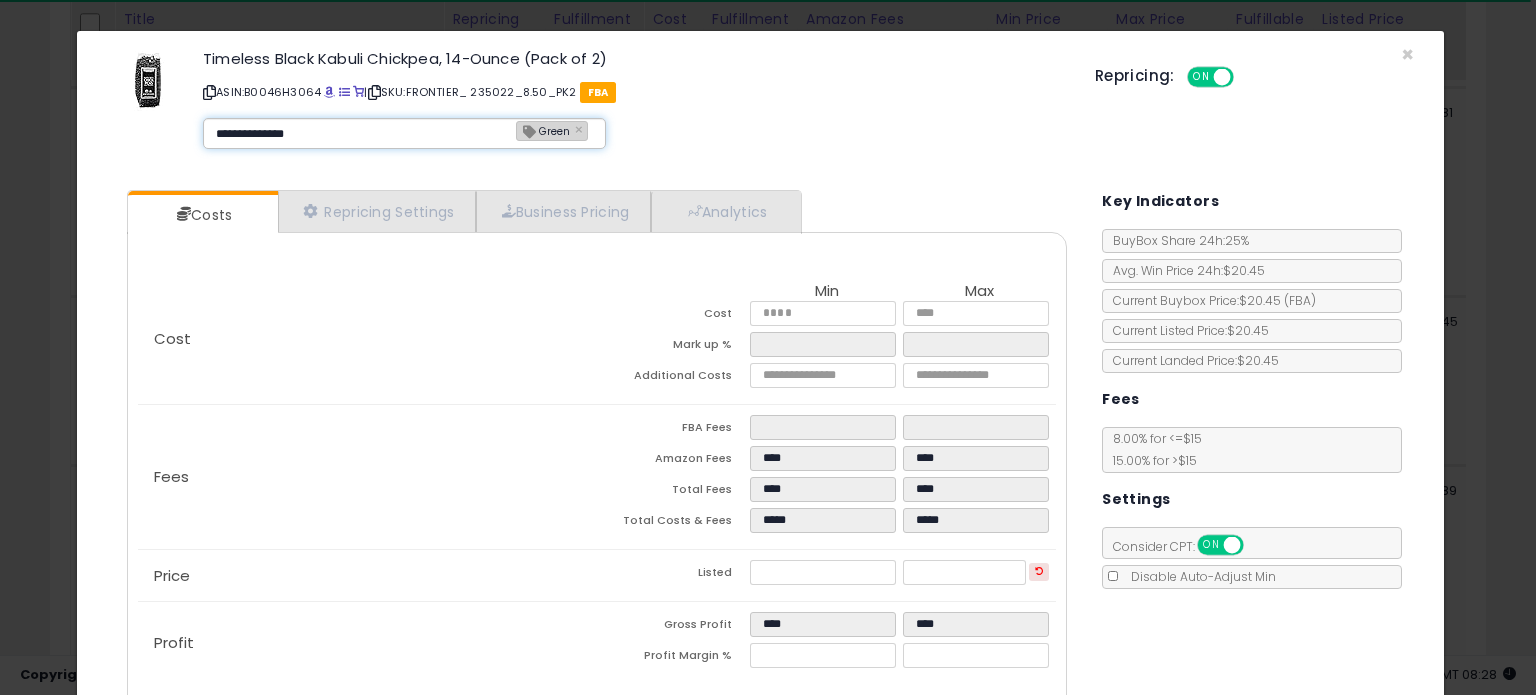 type 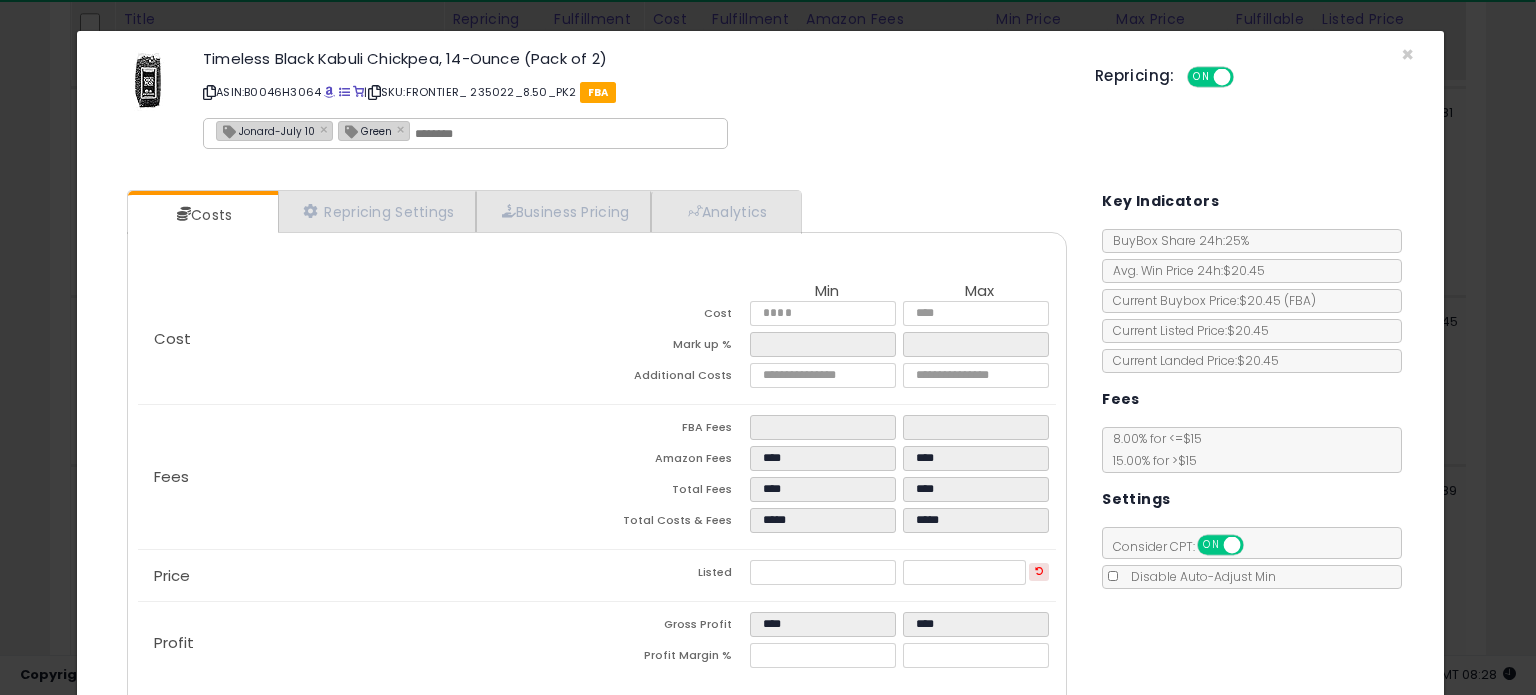 type on "**********" 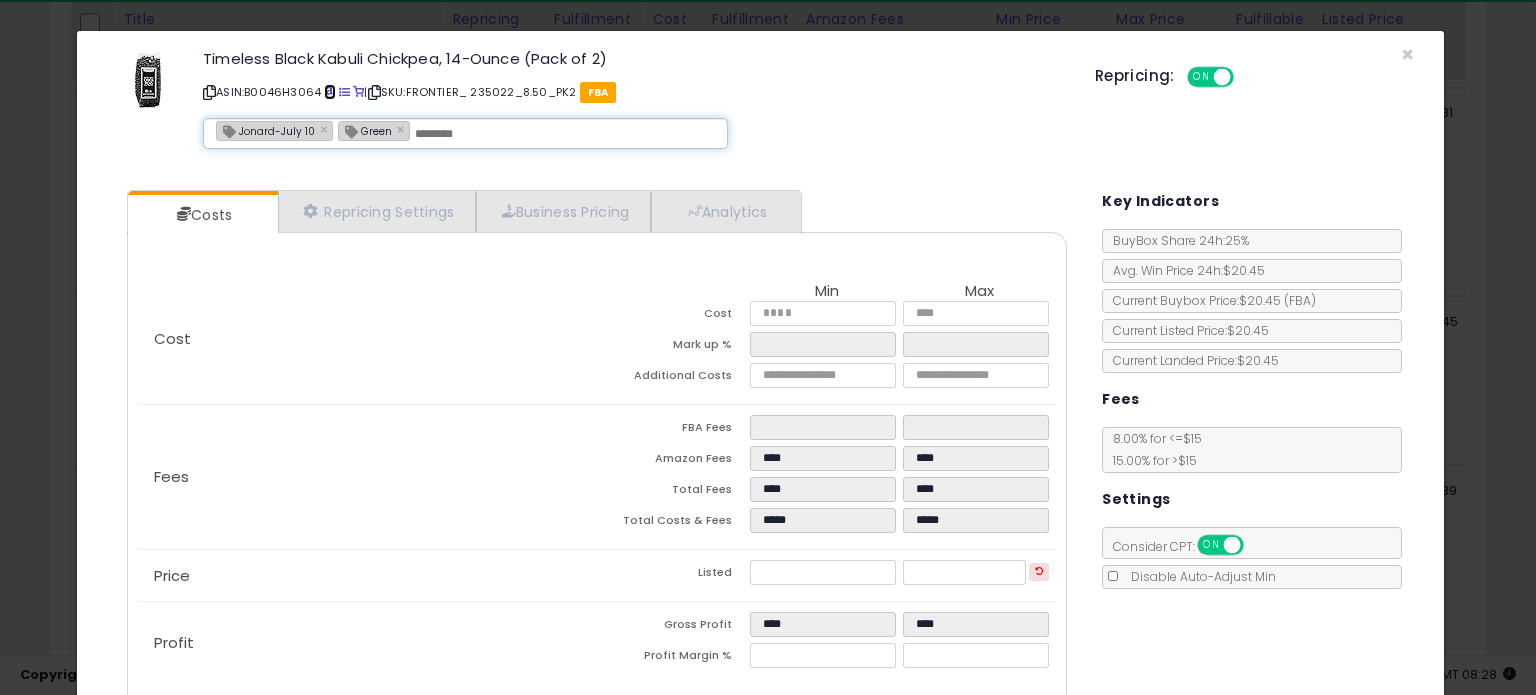click at bounding box center (329, 92) 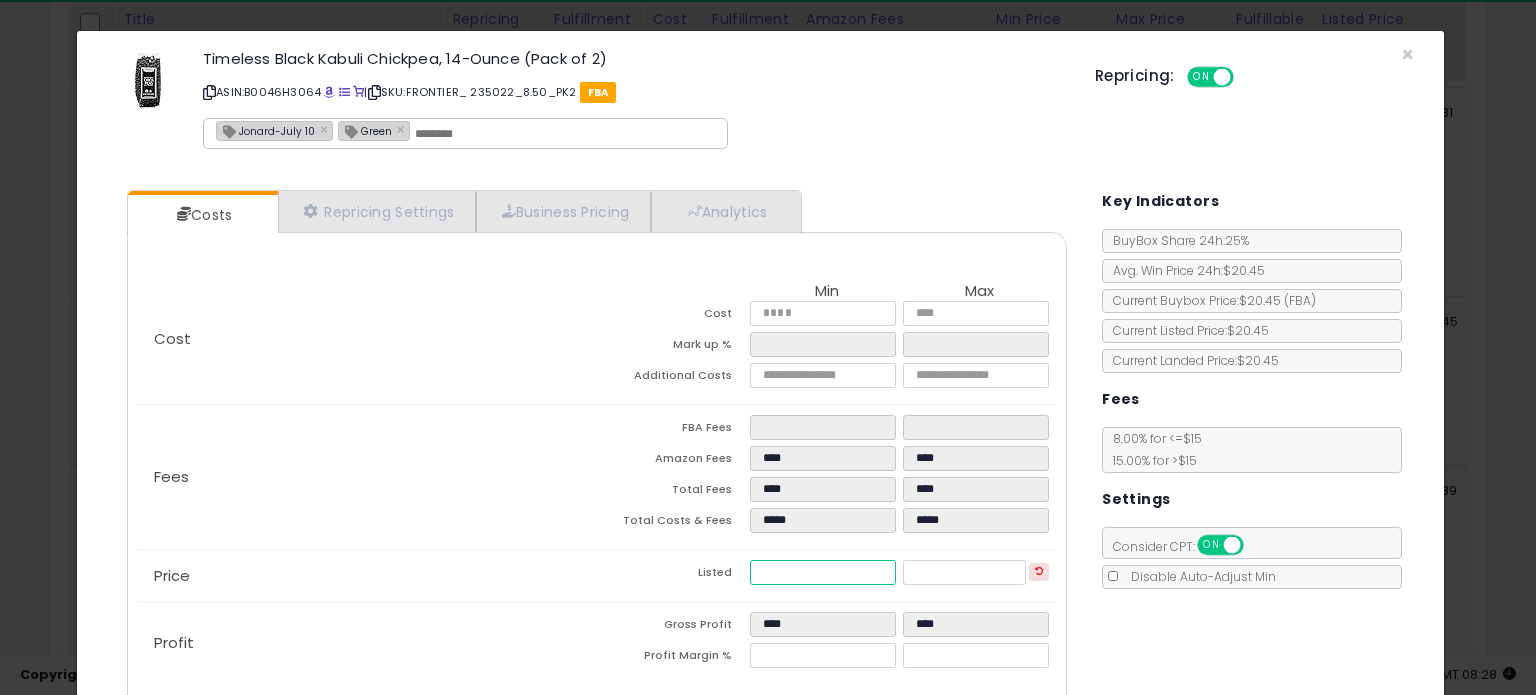 click on "*****" at bounding box center [822, 572] 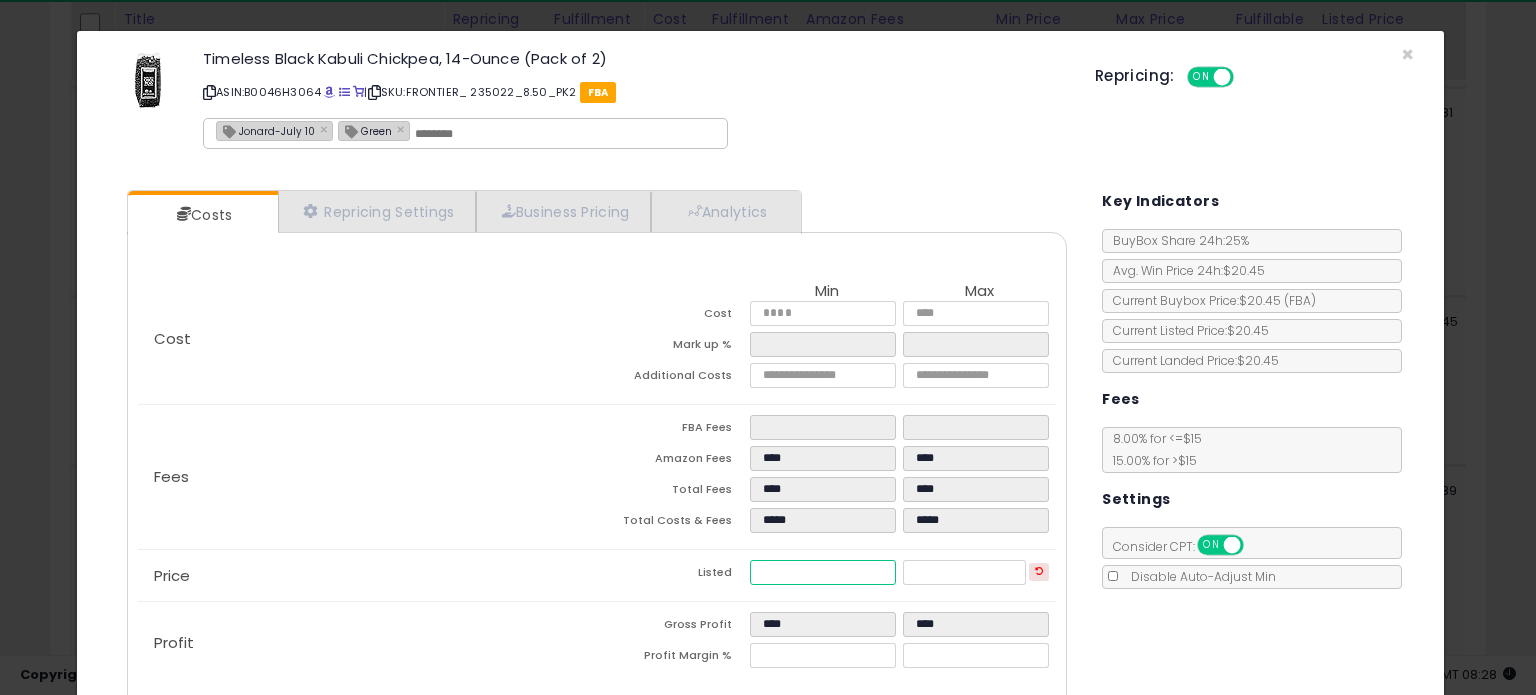 type on "*****" 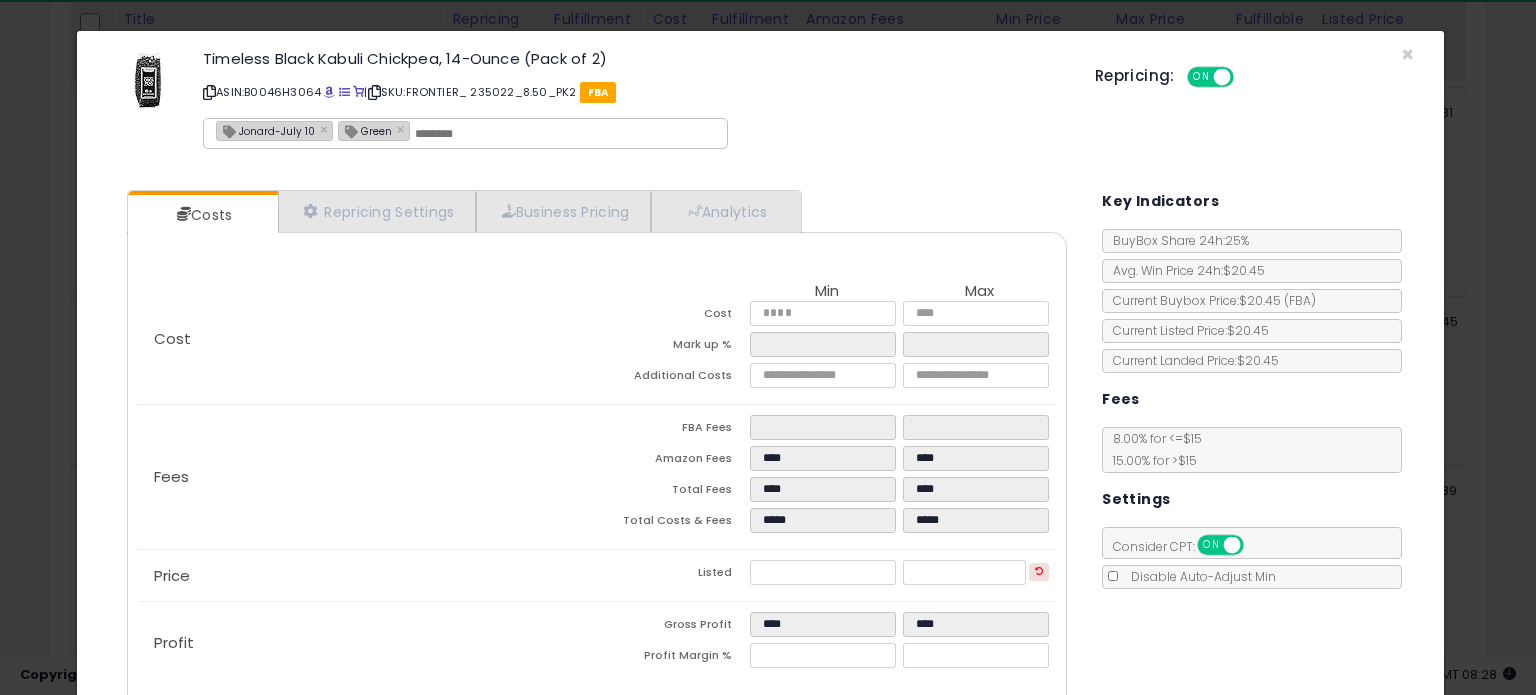 click on "Save & Close" at bounding box center (1272, 770) 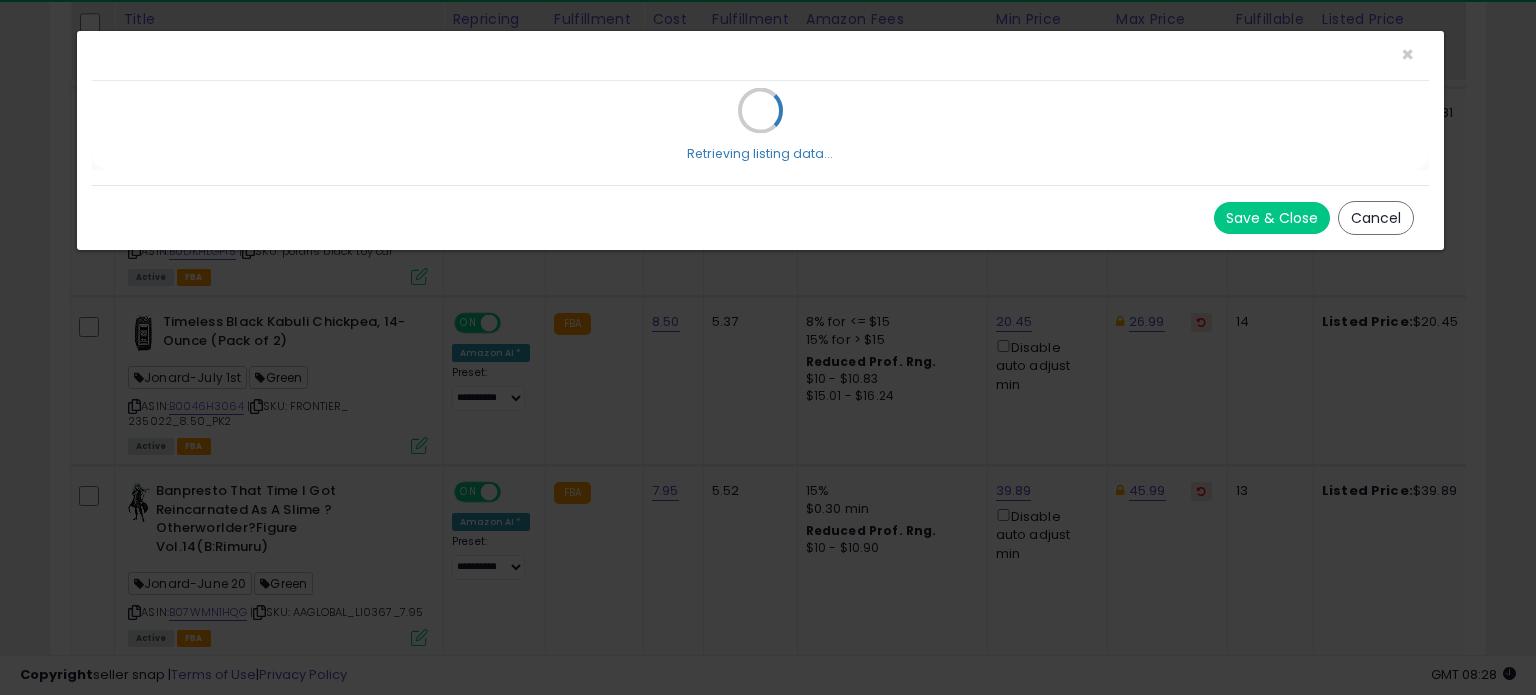 scroll, scrollTop: 0, scrollLeft: 0, axis: both 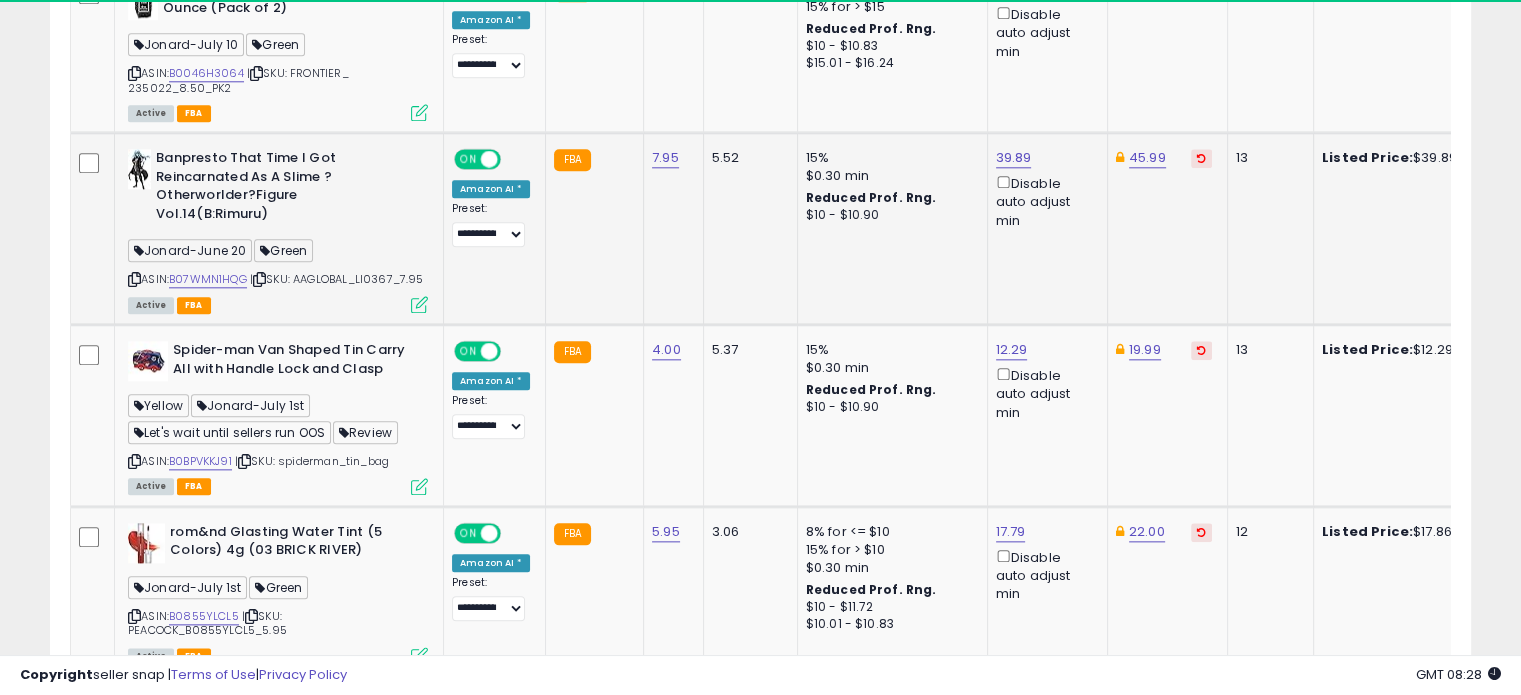 click at bounding box center (419, 304) 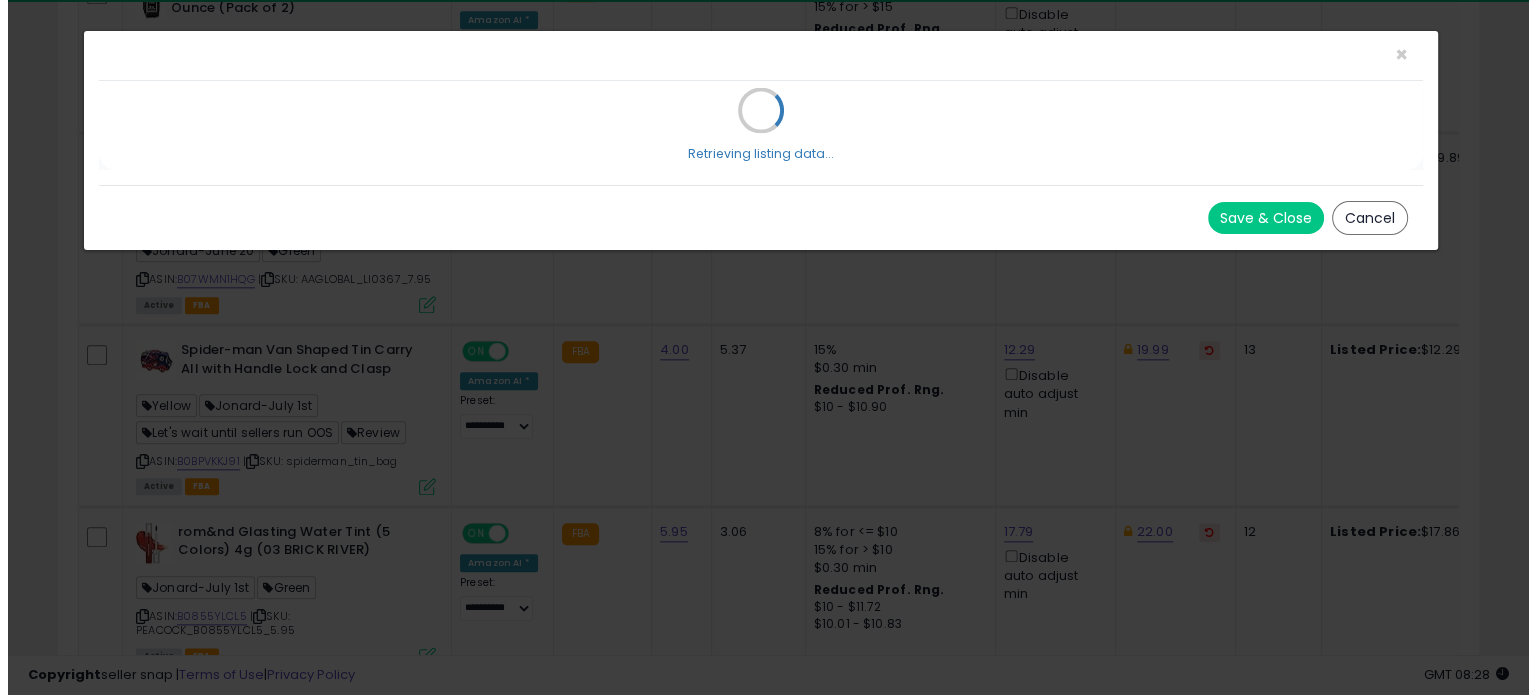 scroll, scrollTop: 2044, scrollLeft: 0, axis: vertical 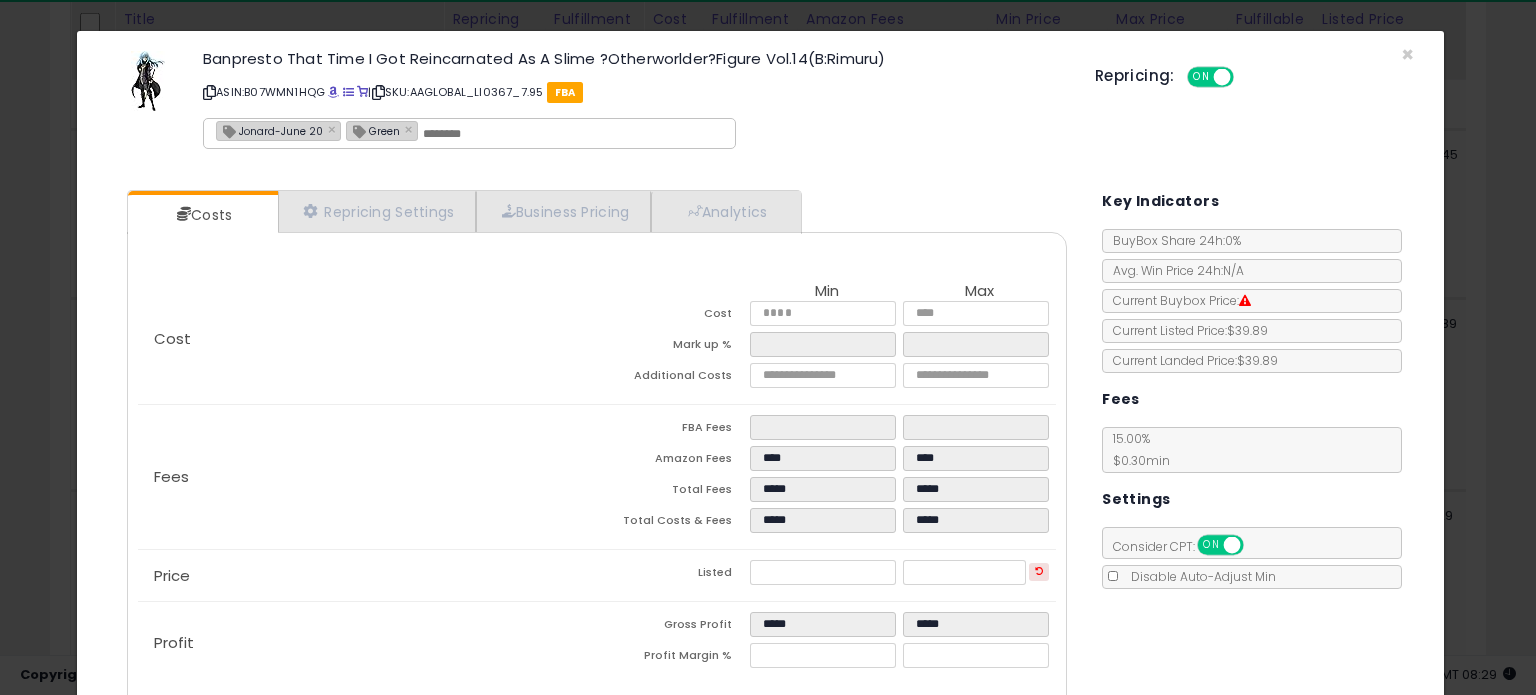 click on "Jonard-June 20" at bounding box center [270, 130] 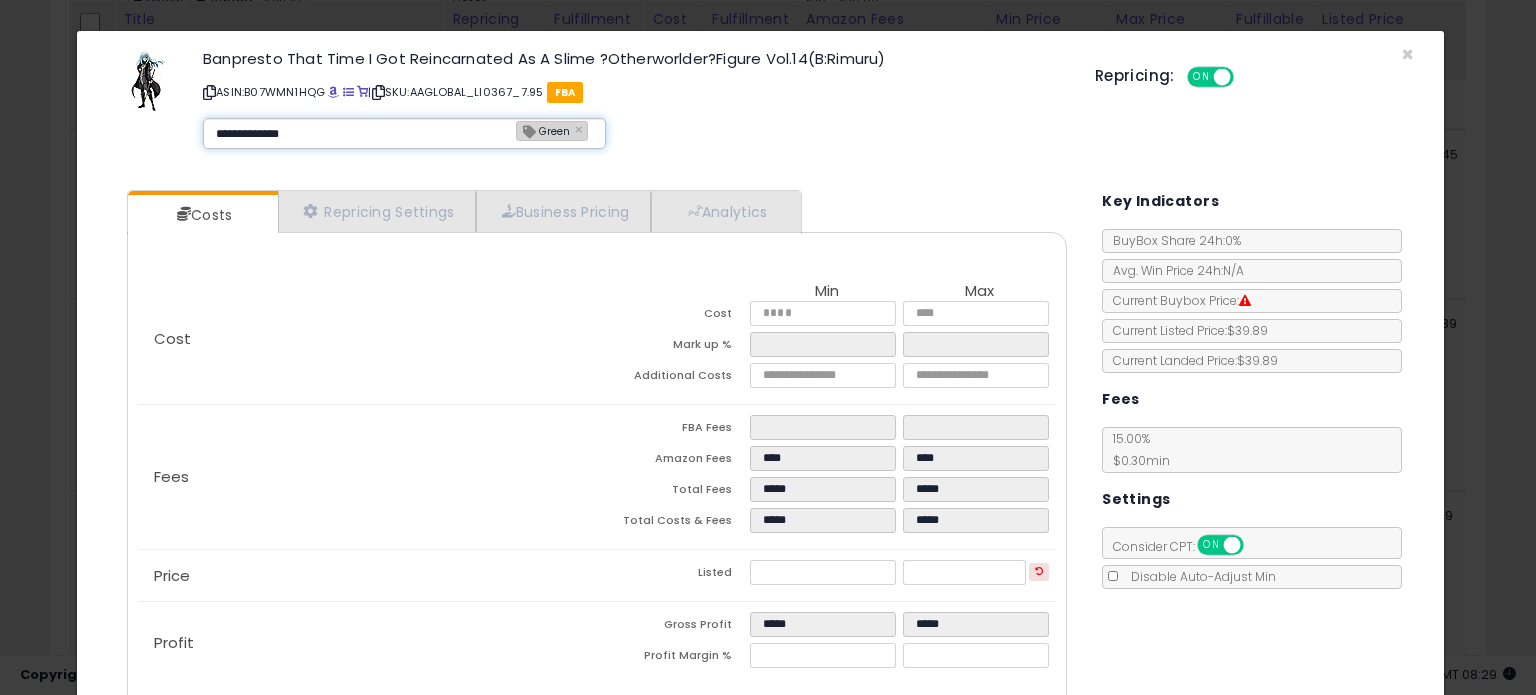 type on "**********" 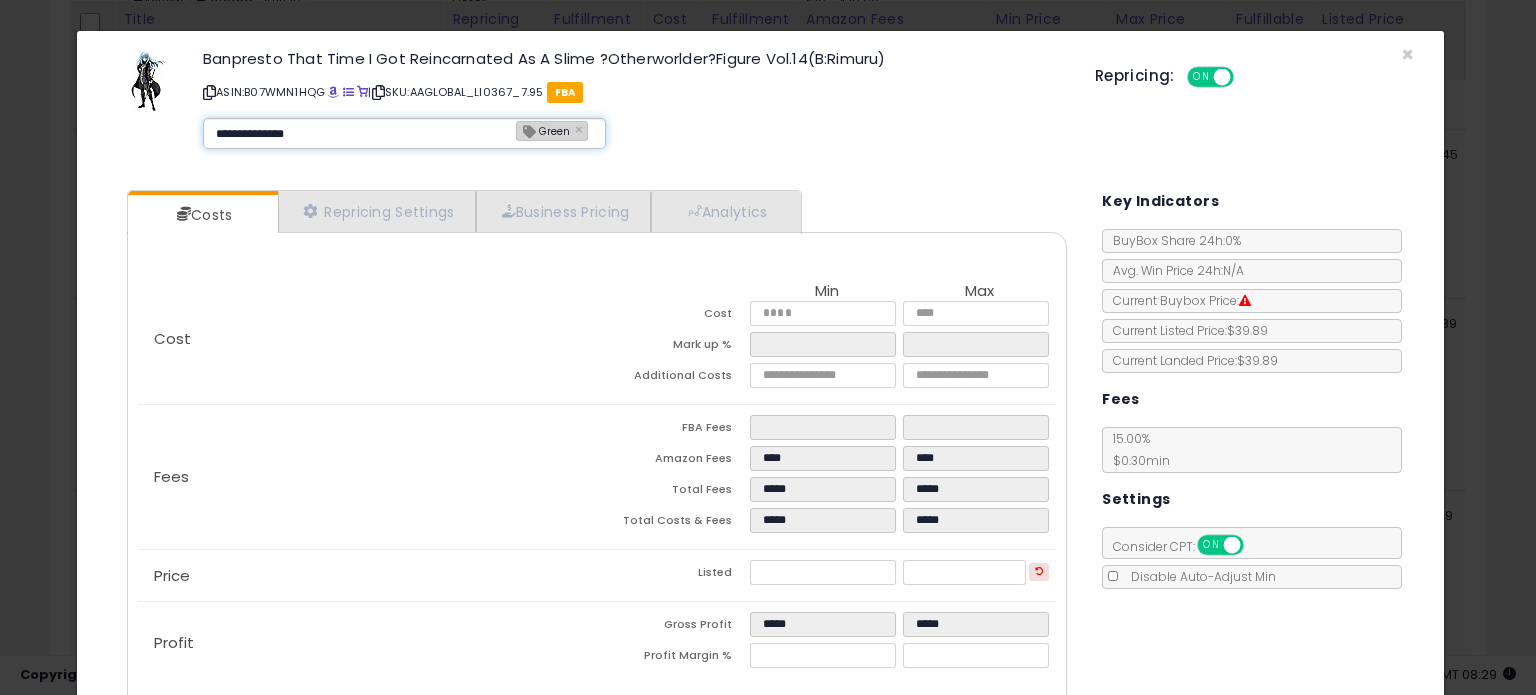 type 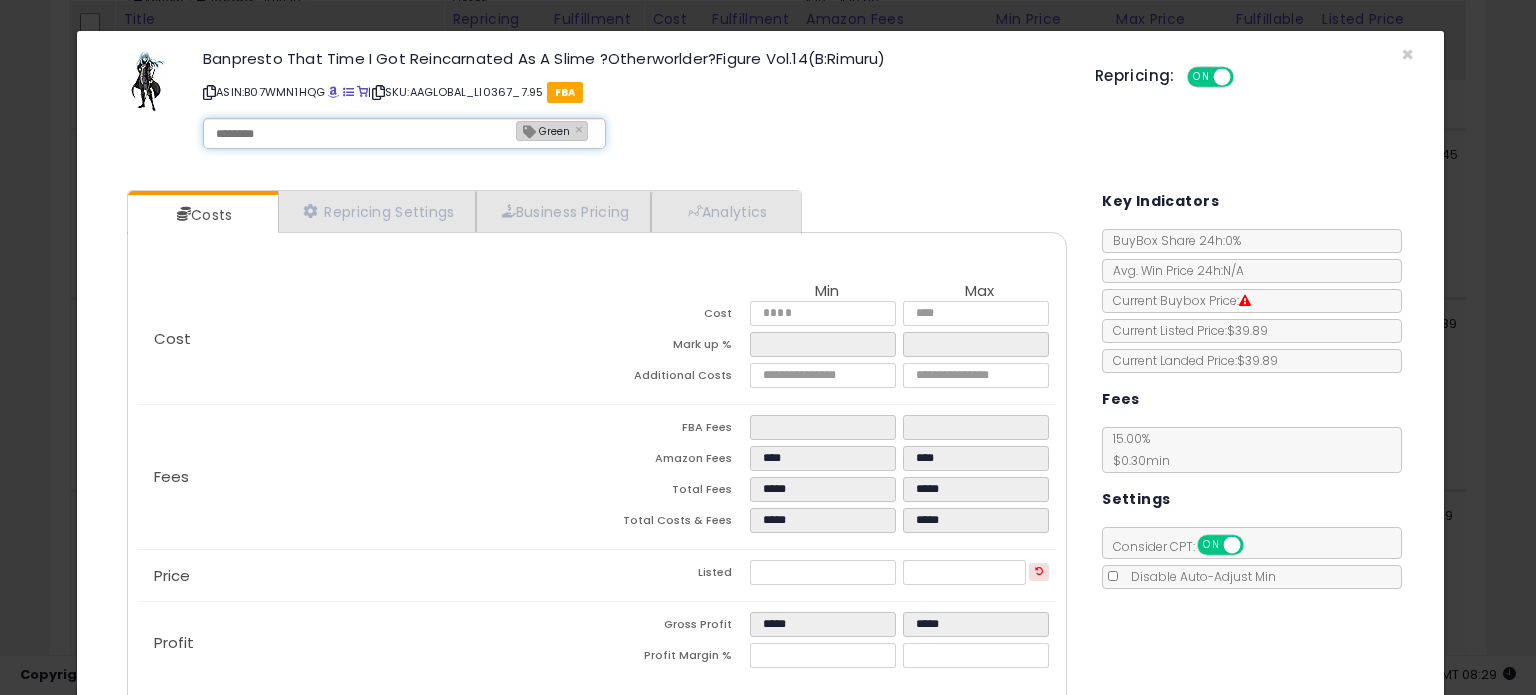 type on "**********" 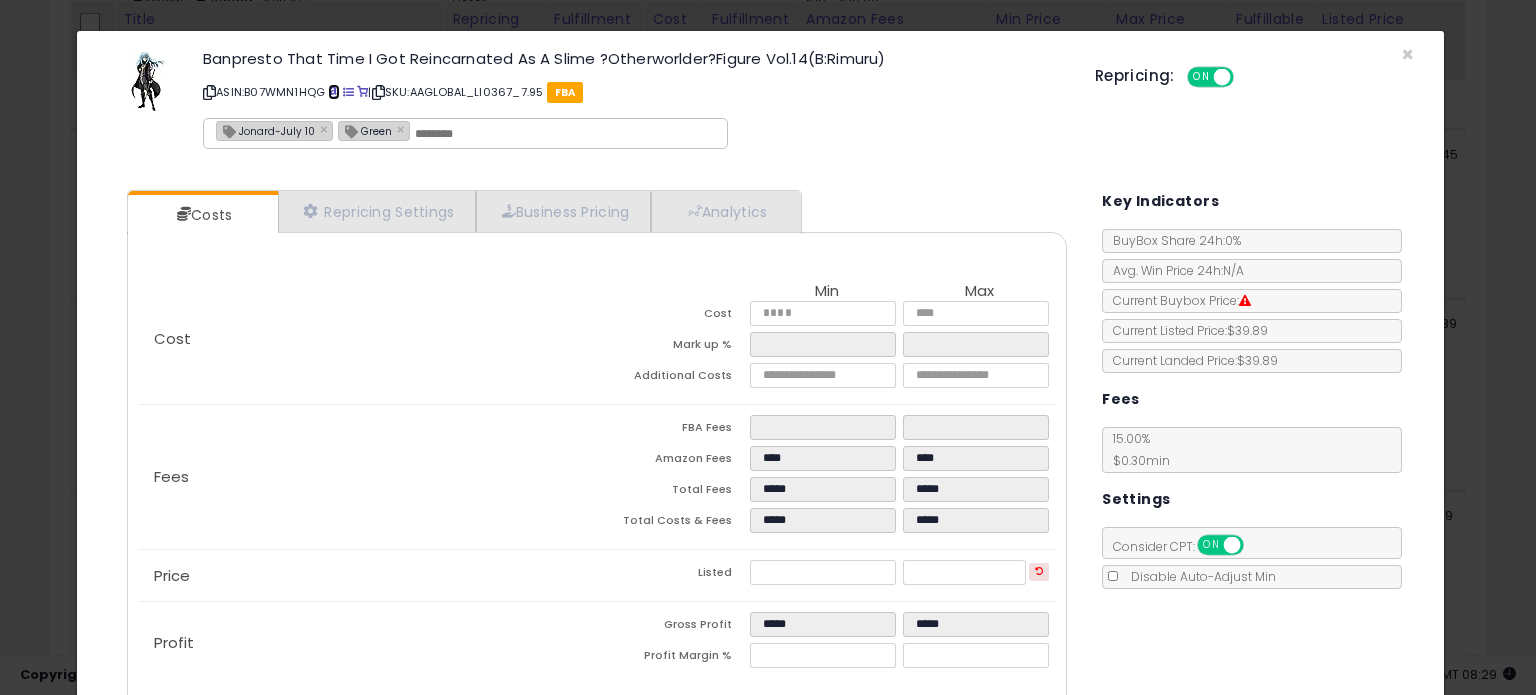 click at bounding box center (333, 92) 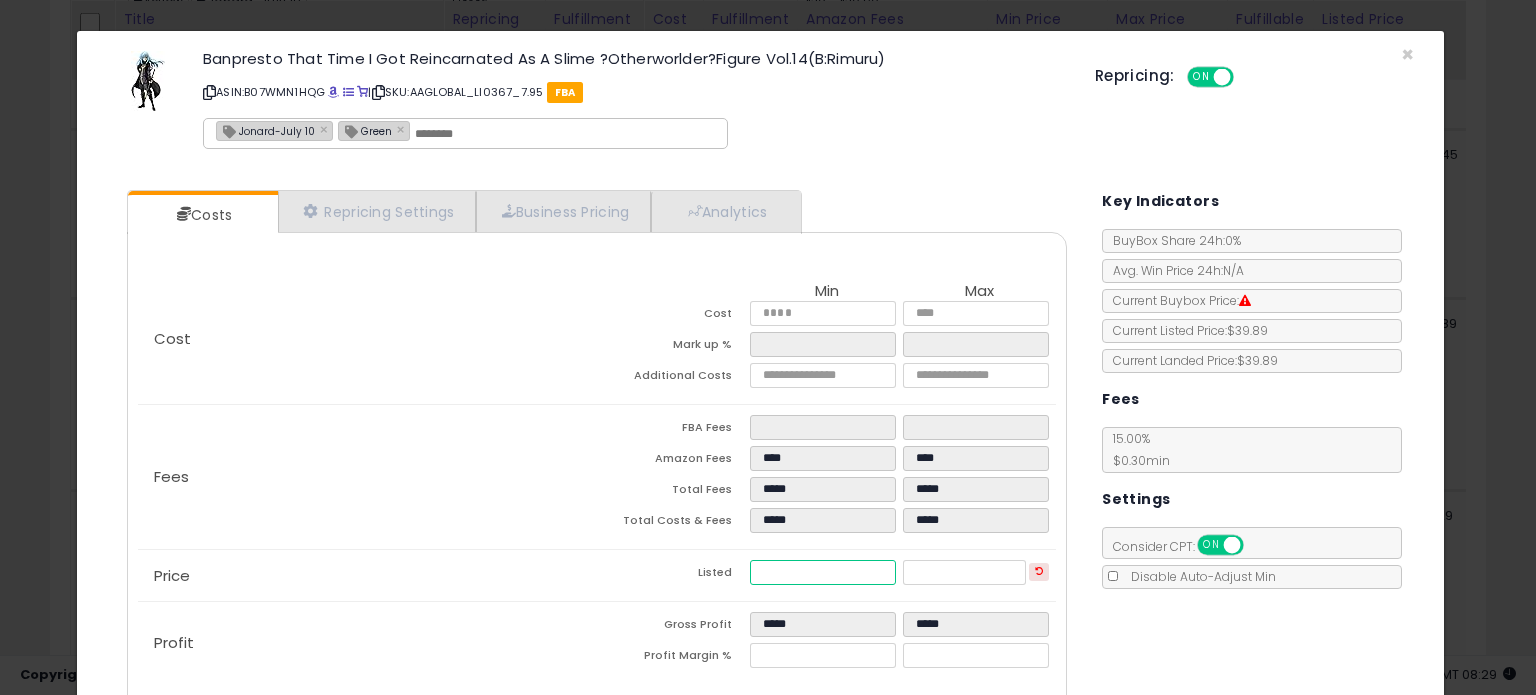 click on "*****" at bounding box center (822, 572) 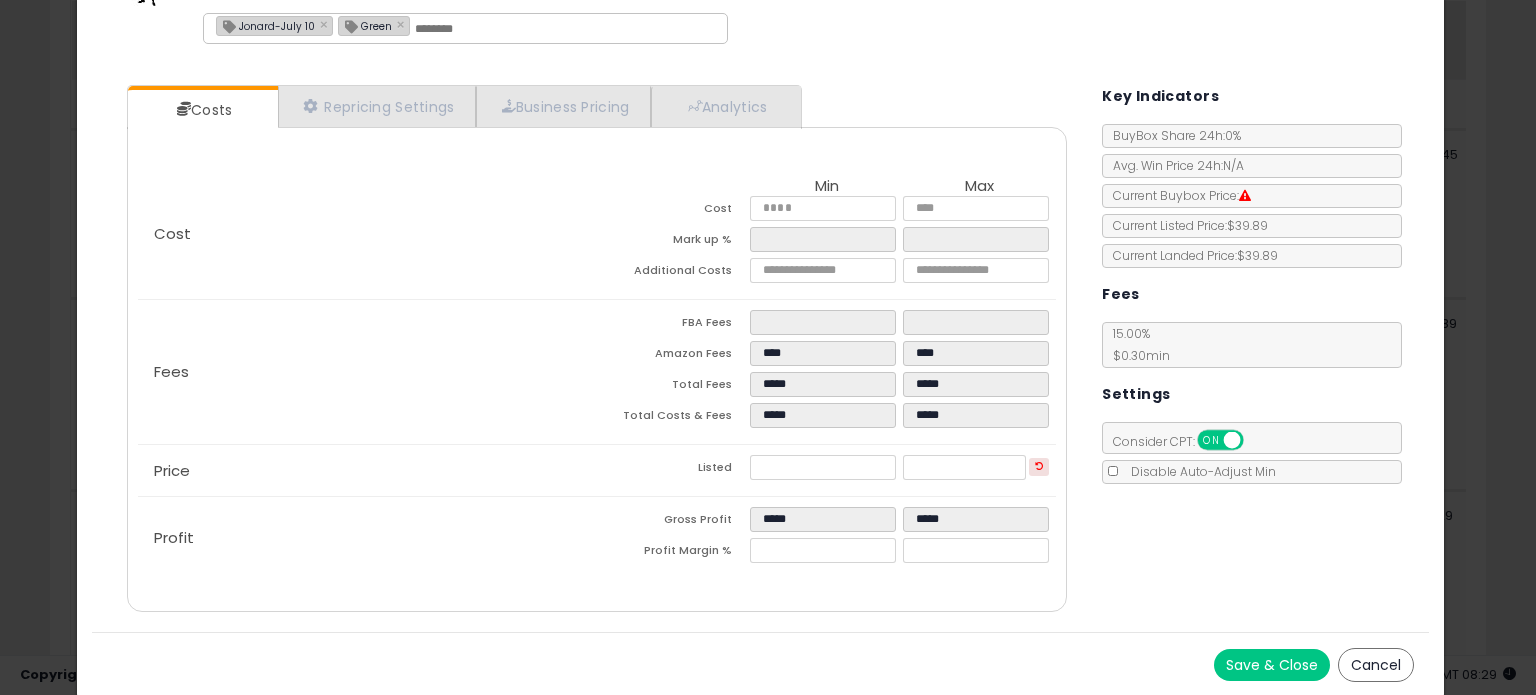 click on "Save & Close" at bounding box center (1272, 665) 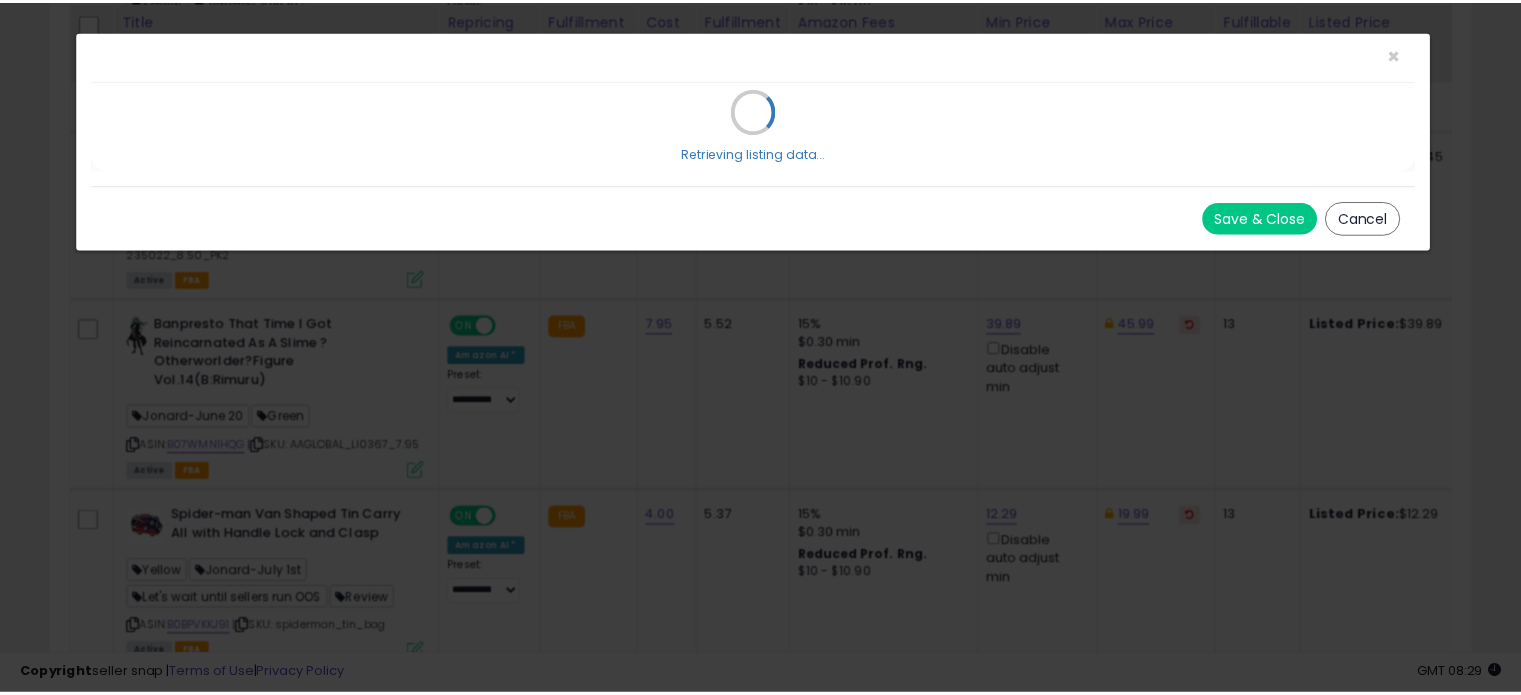 scroll, scrollTop: 0, scrollLeft: 0, axis: both 